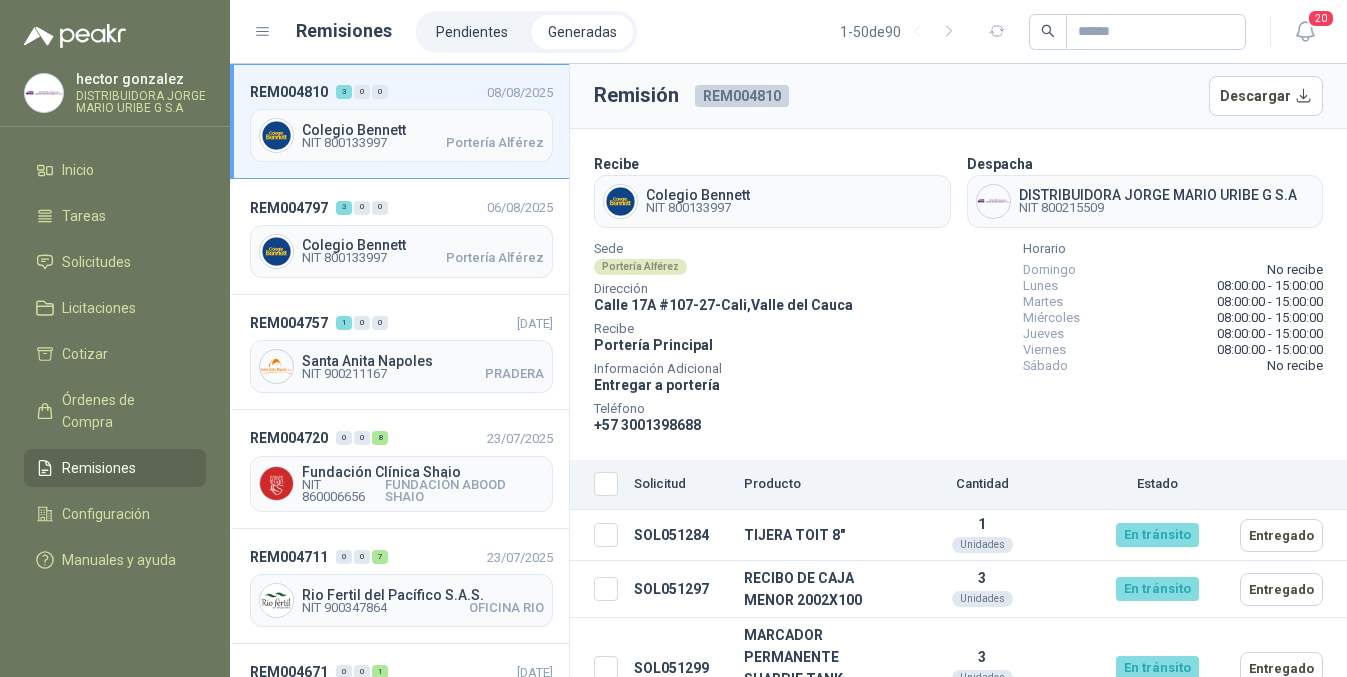 click on "Remisiones" at bounding box center (99, 468) 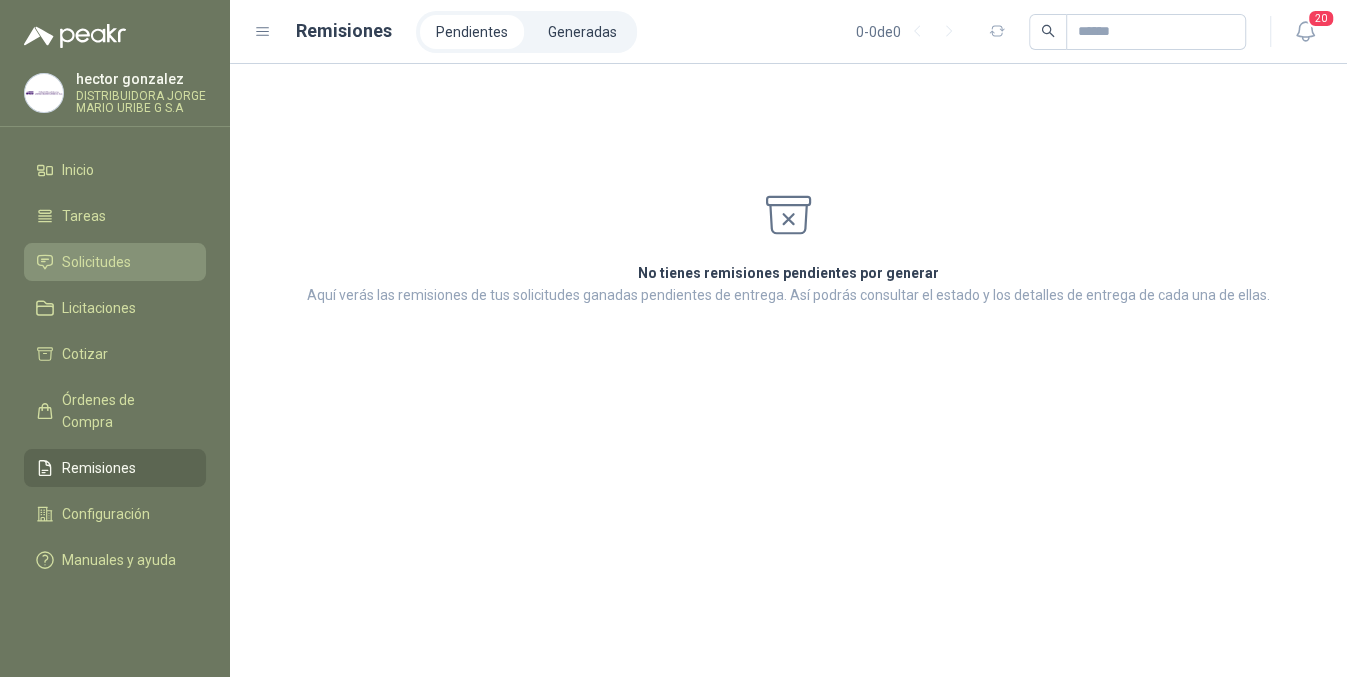 click on "Solicitudes" at bounding box center [96, 262] 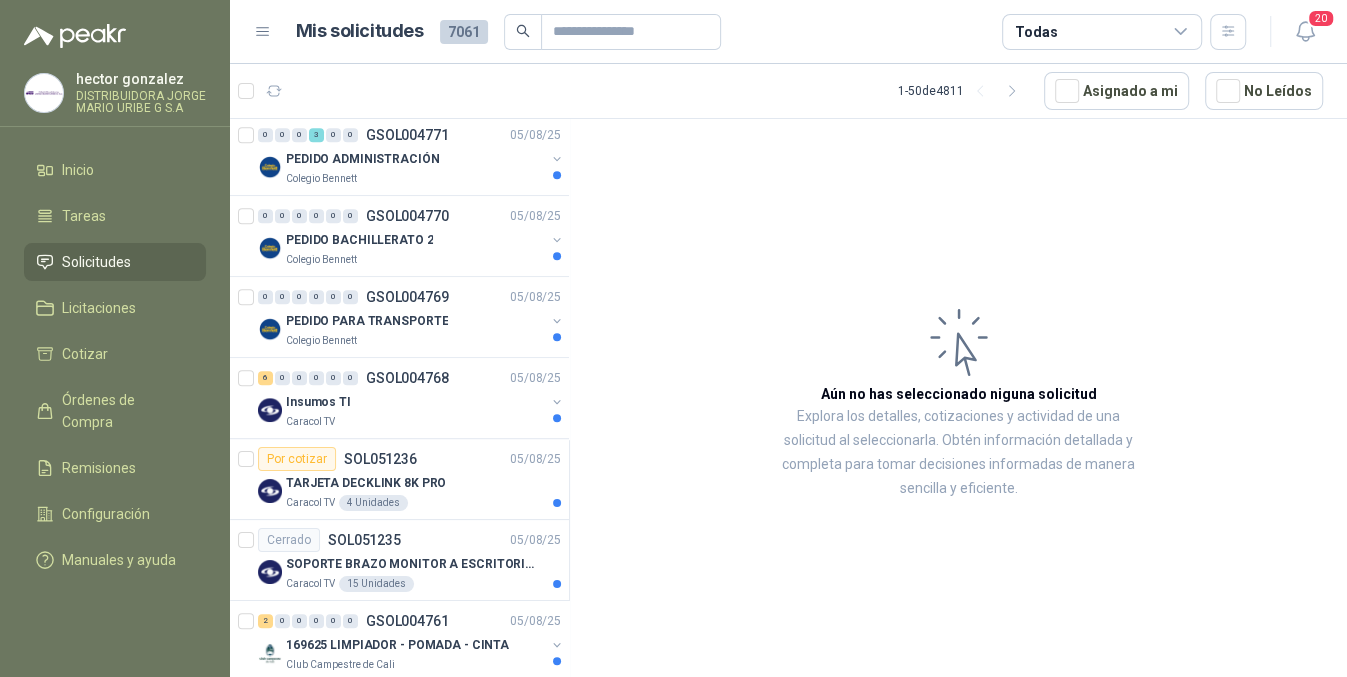 scroll, scrollTop: 0, scrollLeft: 0, axis: both 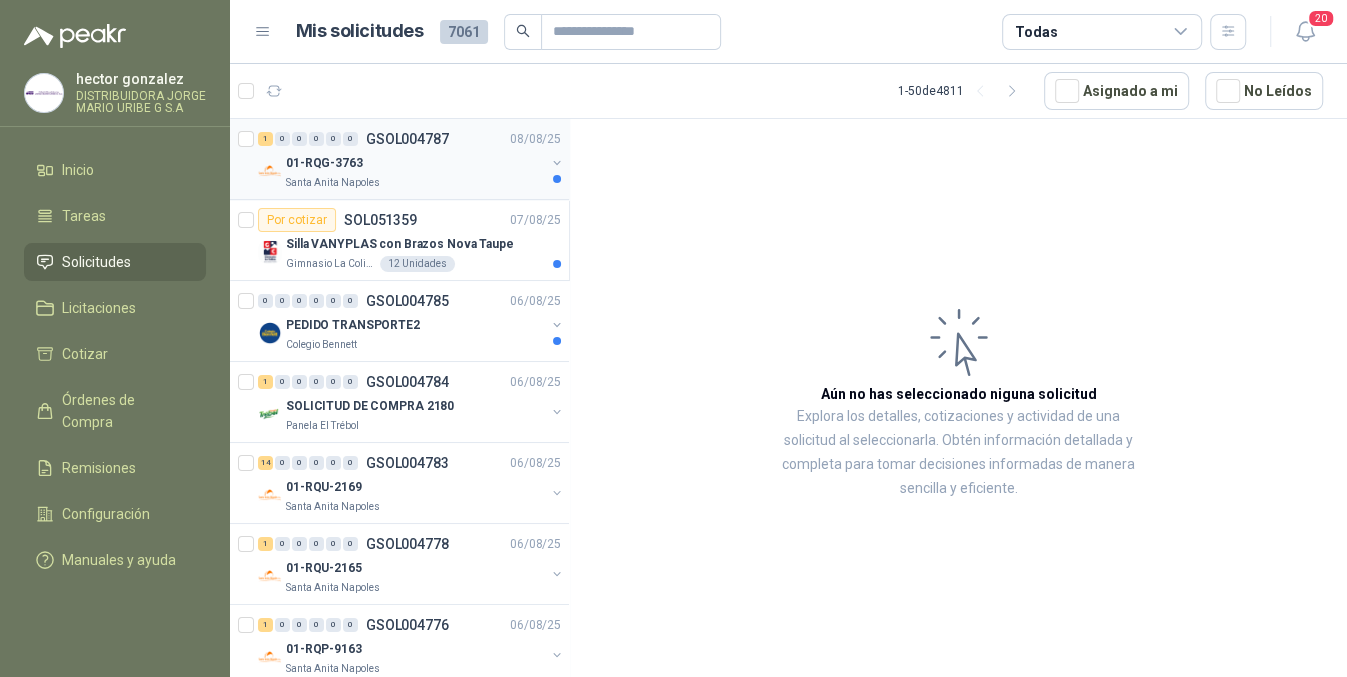 click on "01-RQG-3763" at bounding box center [415, 163] 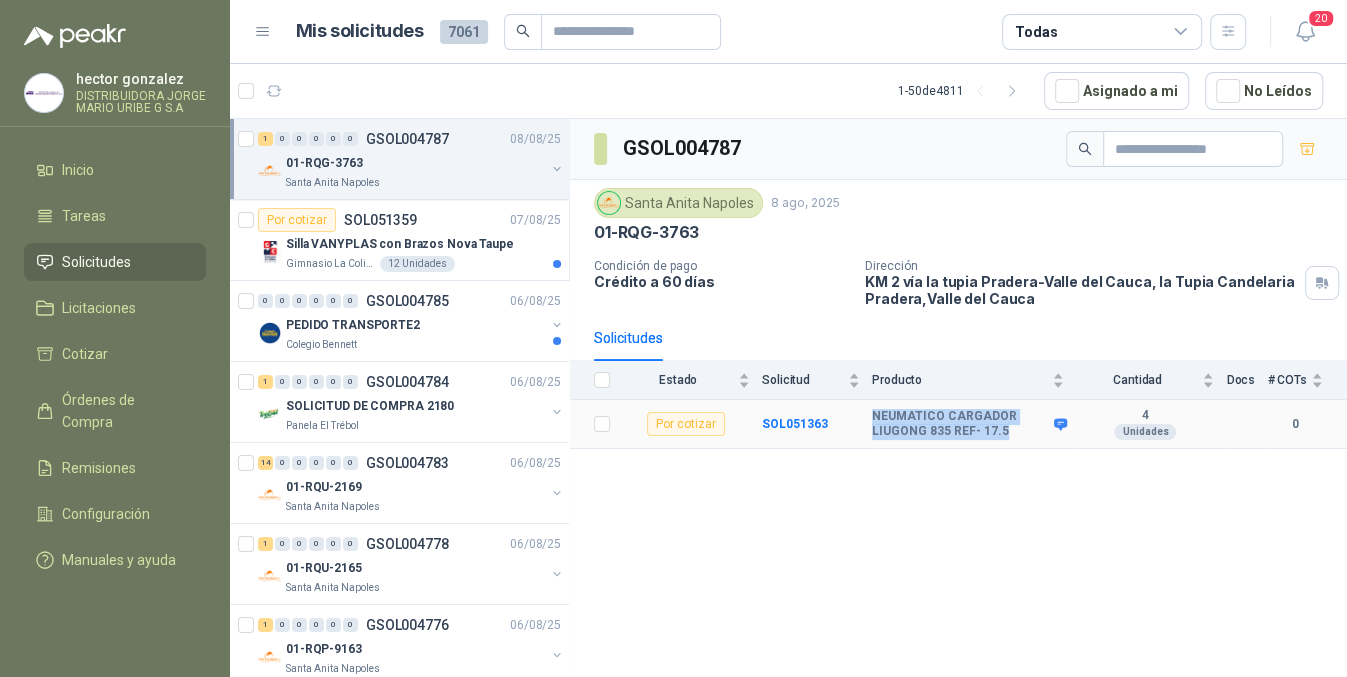 drag, startPoint x: 865, startPoint y: 420, endPoint x: 1014, endPoint y: 425, distance: 149.08386 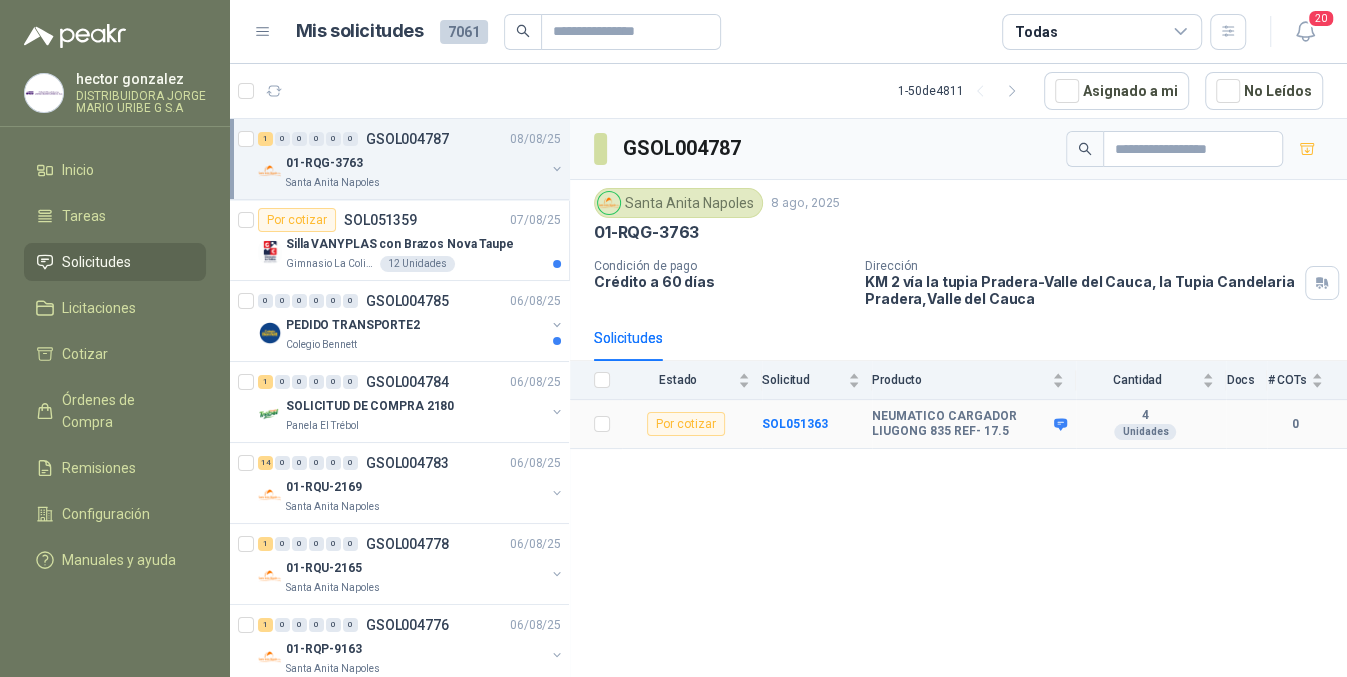 drag, startPoint x: 1007, startPoint y: 426, endPoint x: 1056, endPoint y: 419, distance: 49.497475 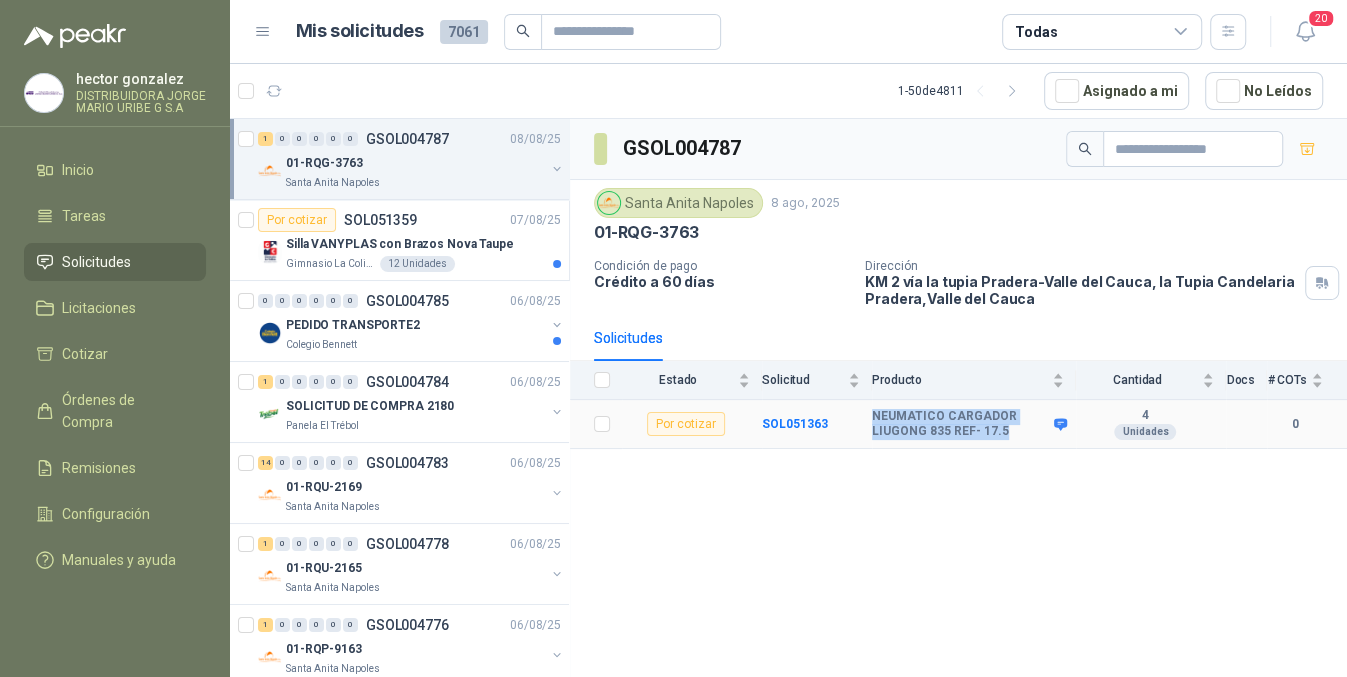 drag, startPoint x: 862, startPoint y: 408, endPoint x: 1008, endPoint y: 437, distance: 148.85228 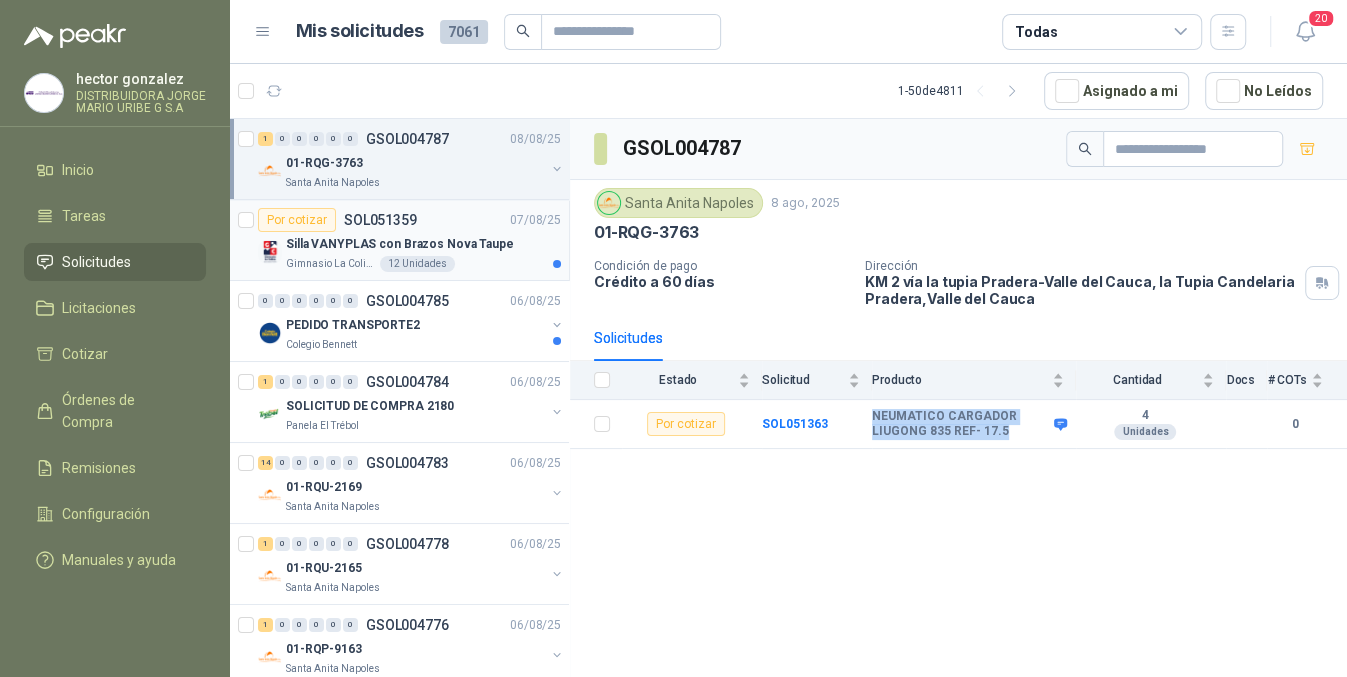 click on "Silla VANYPLAS con Brazos Nova Taupe" at bounding box center [423, 244] 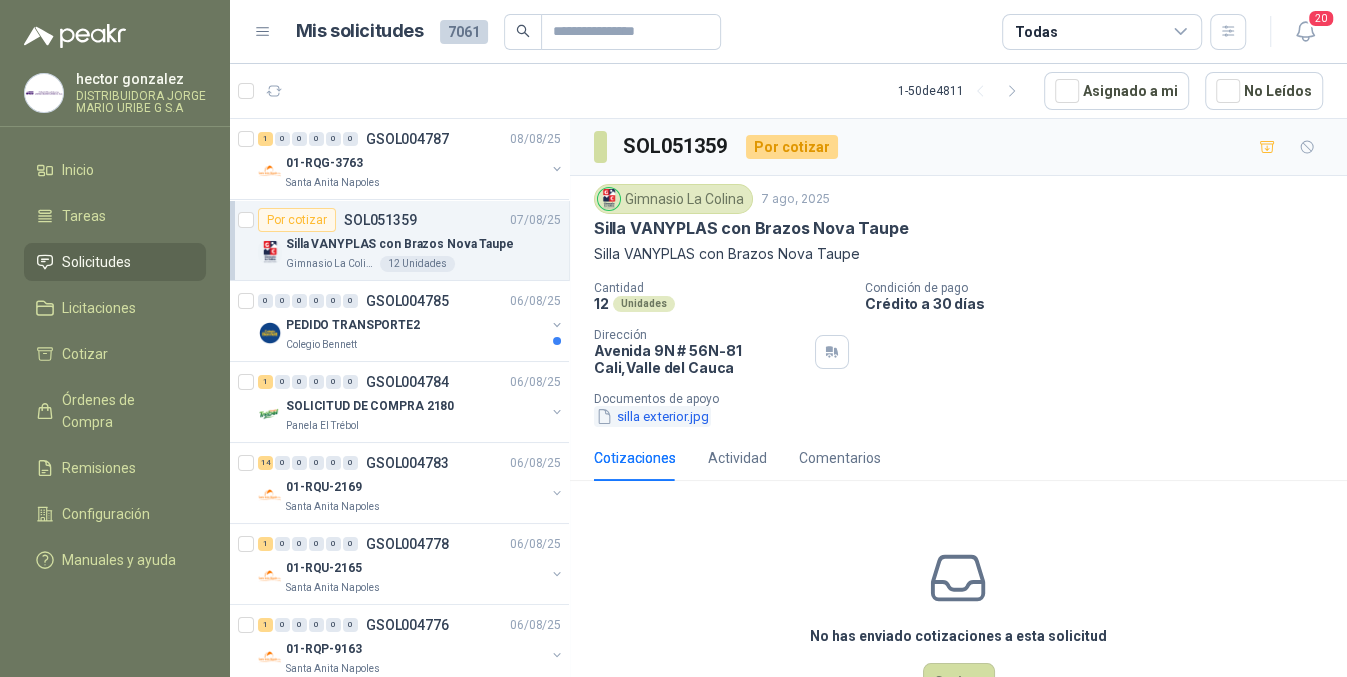 click on "silla exterior.jpg" at bounding box center [652, 416] 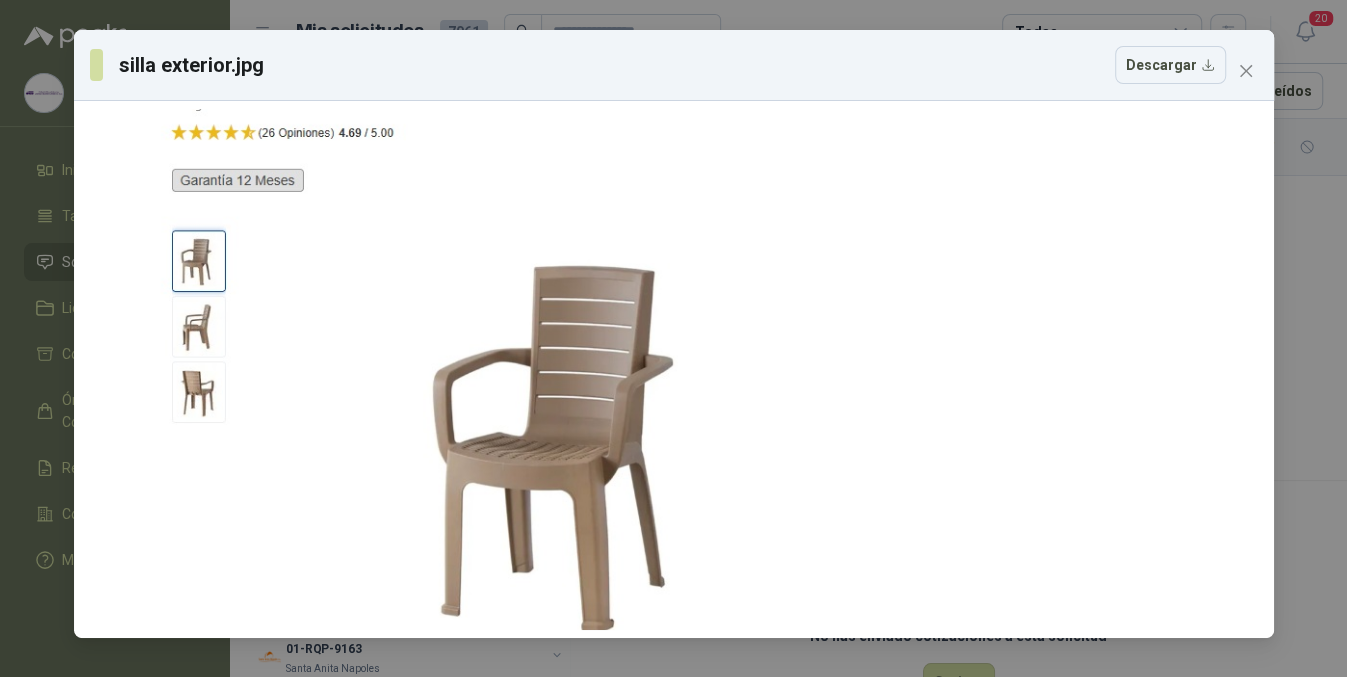 click on "silla exterior.jpg   Descargar" at bounding box center [674, 65] 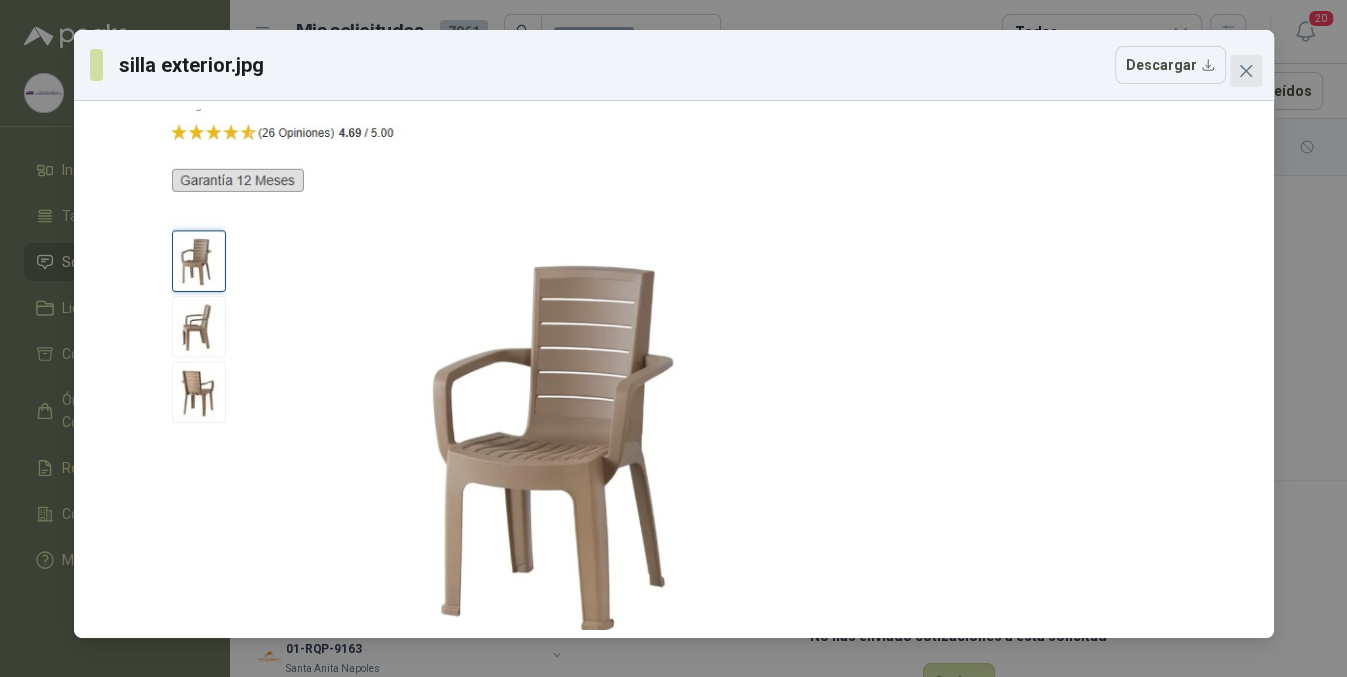 click at bounding box center (1246, 71) 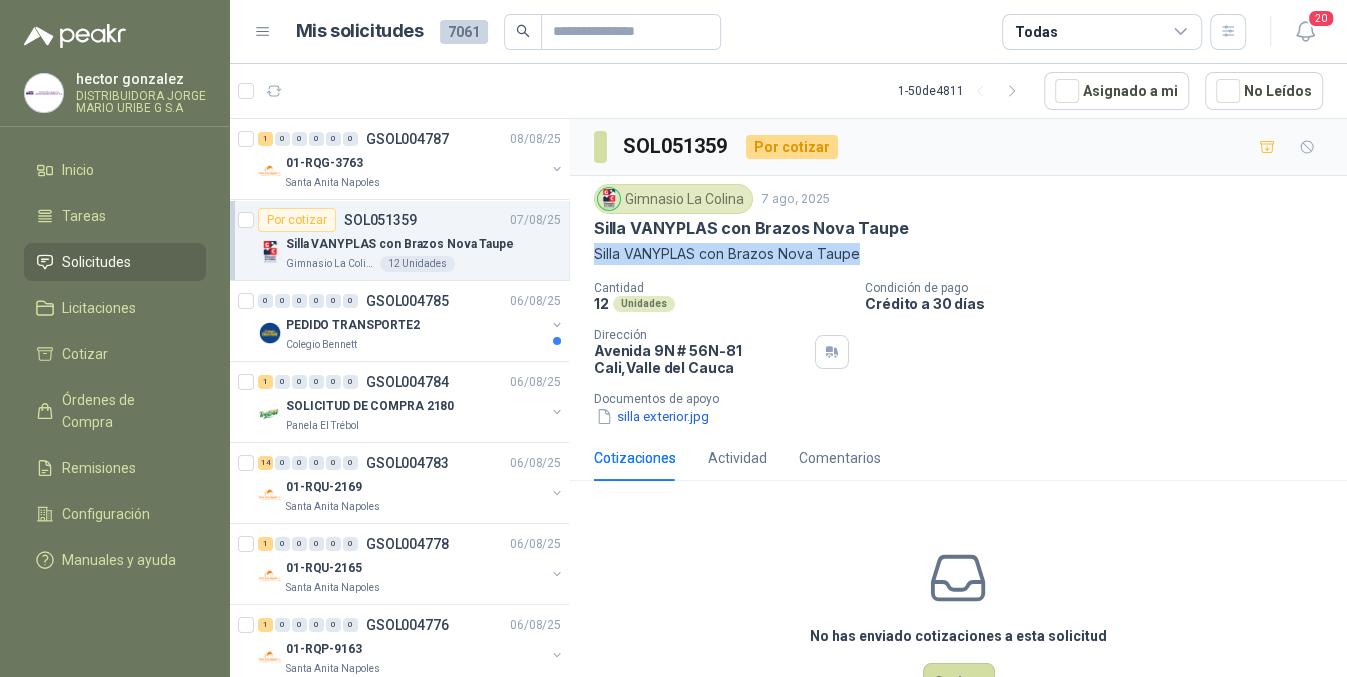 drag, startPoint x: 588, startPoint y: 256, endPoint x: 856, endPoint y: 241, distance: 268.41943 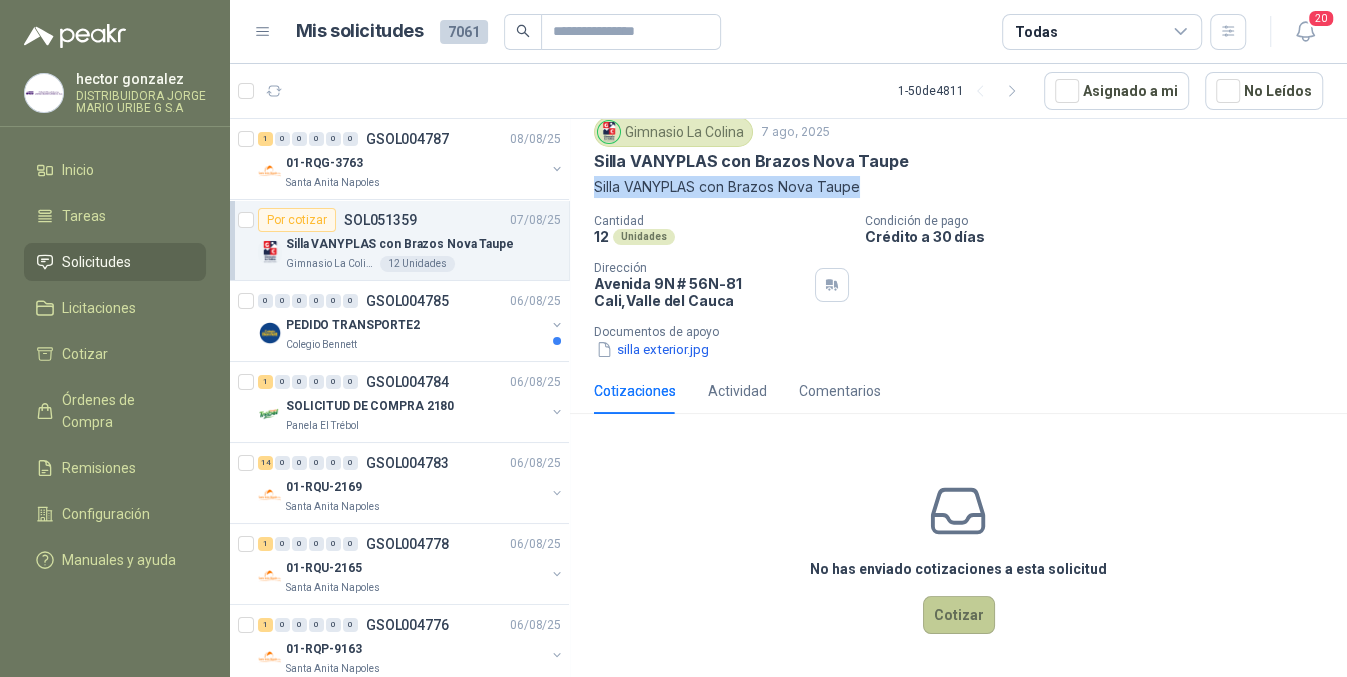 click on "Cotizar" at bounding box center [959, 615] 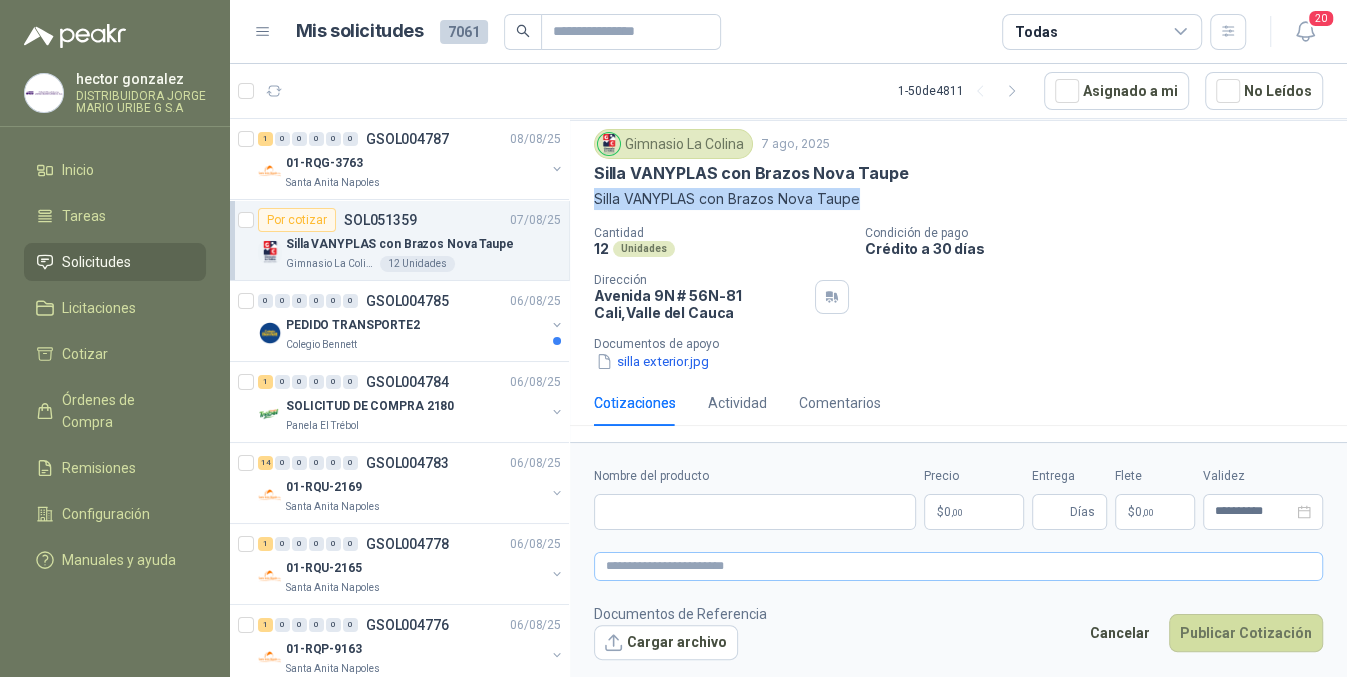 scroll, scrollTop: 57, scrollLeft: 0, axis: vertical 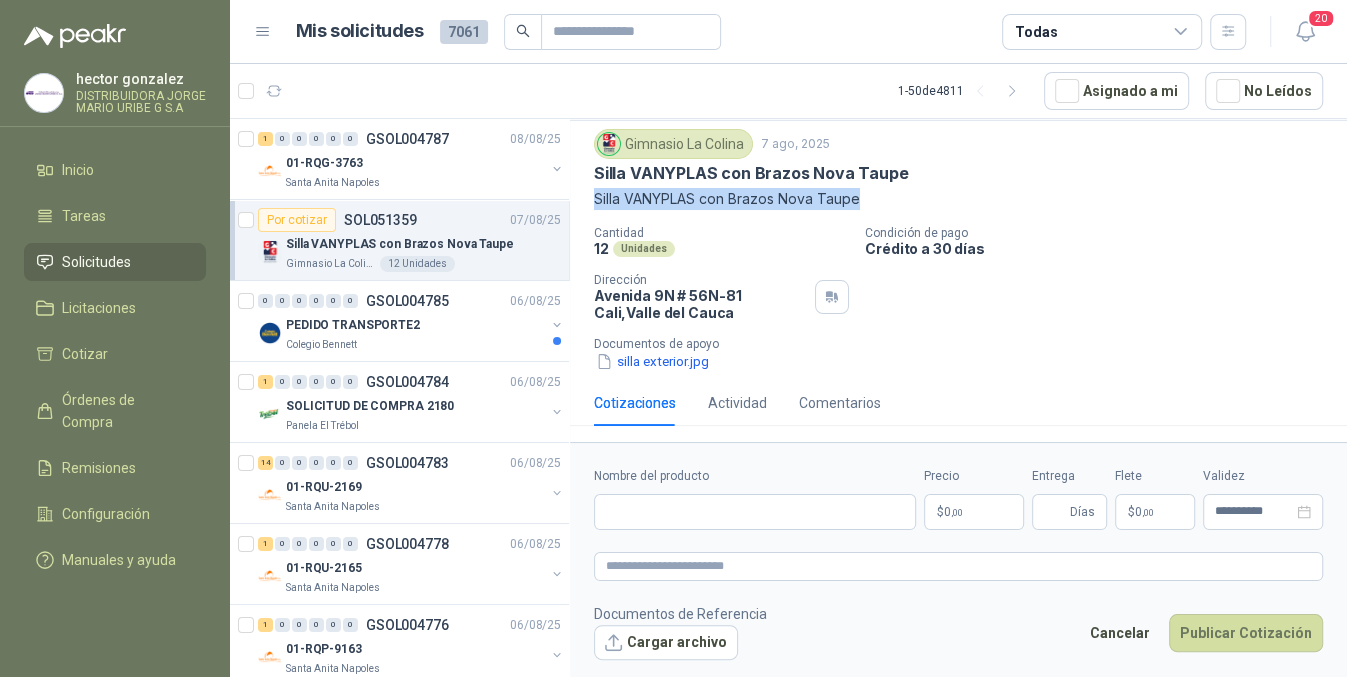 type 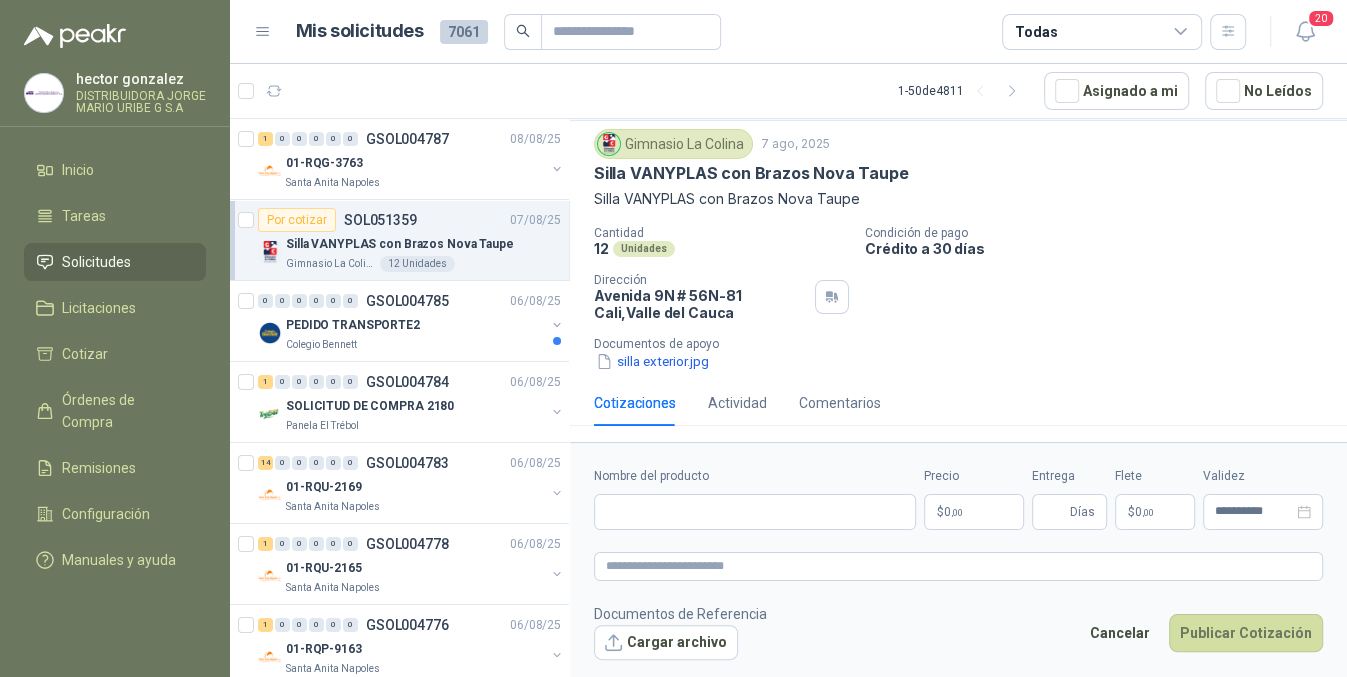 click on "Nombre del producto" at bounding box center (755, 498) 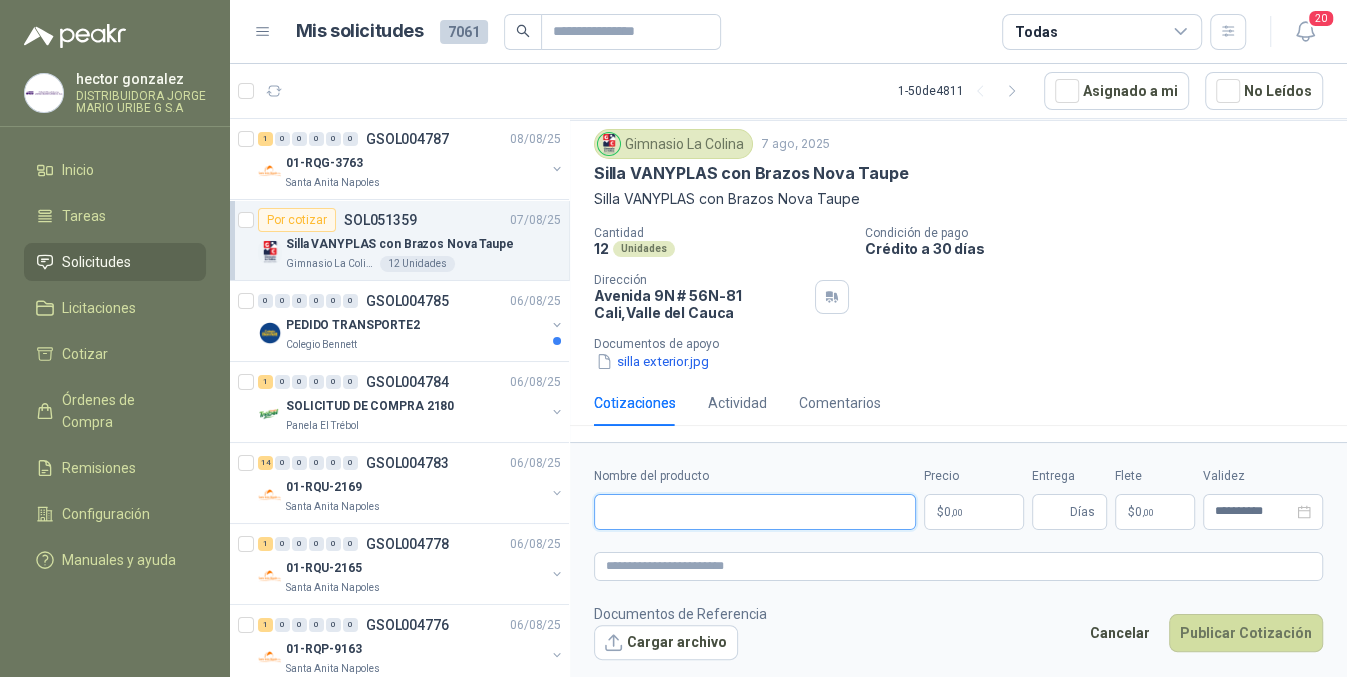 click on "Nombre del producto" at bounding box center (755, 512) 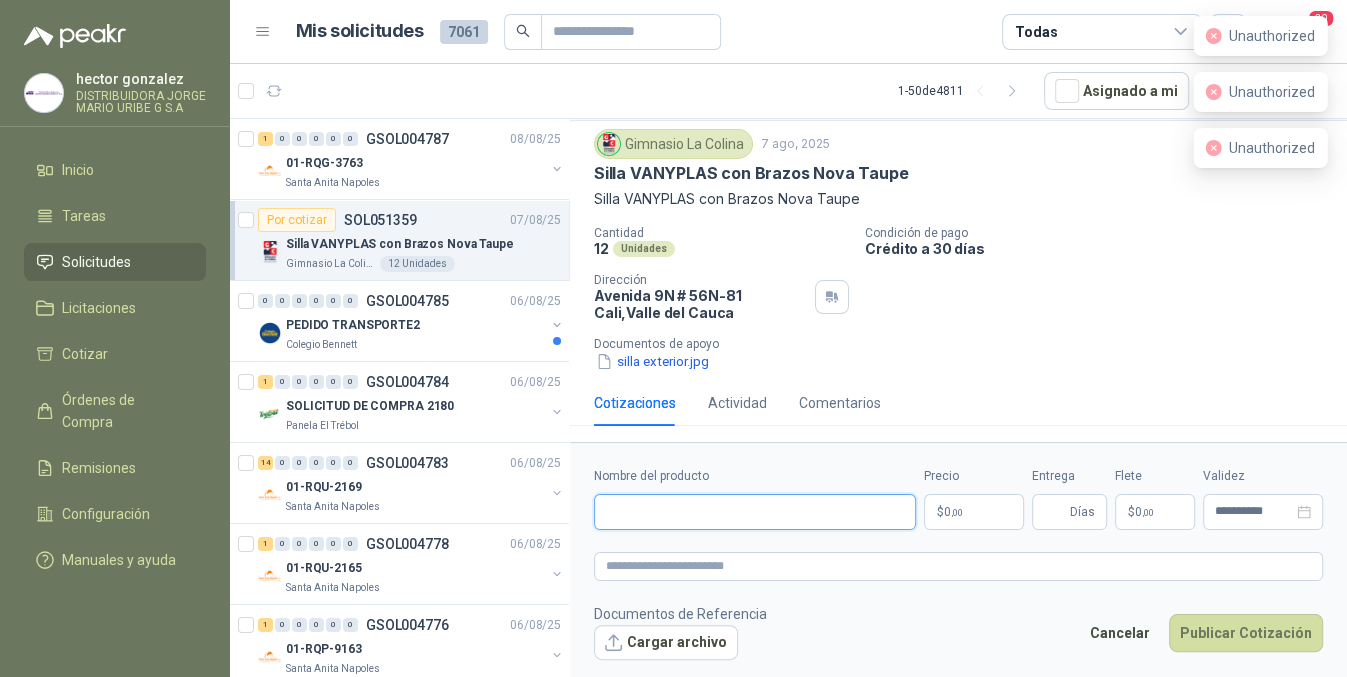 paste on "**********" 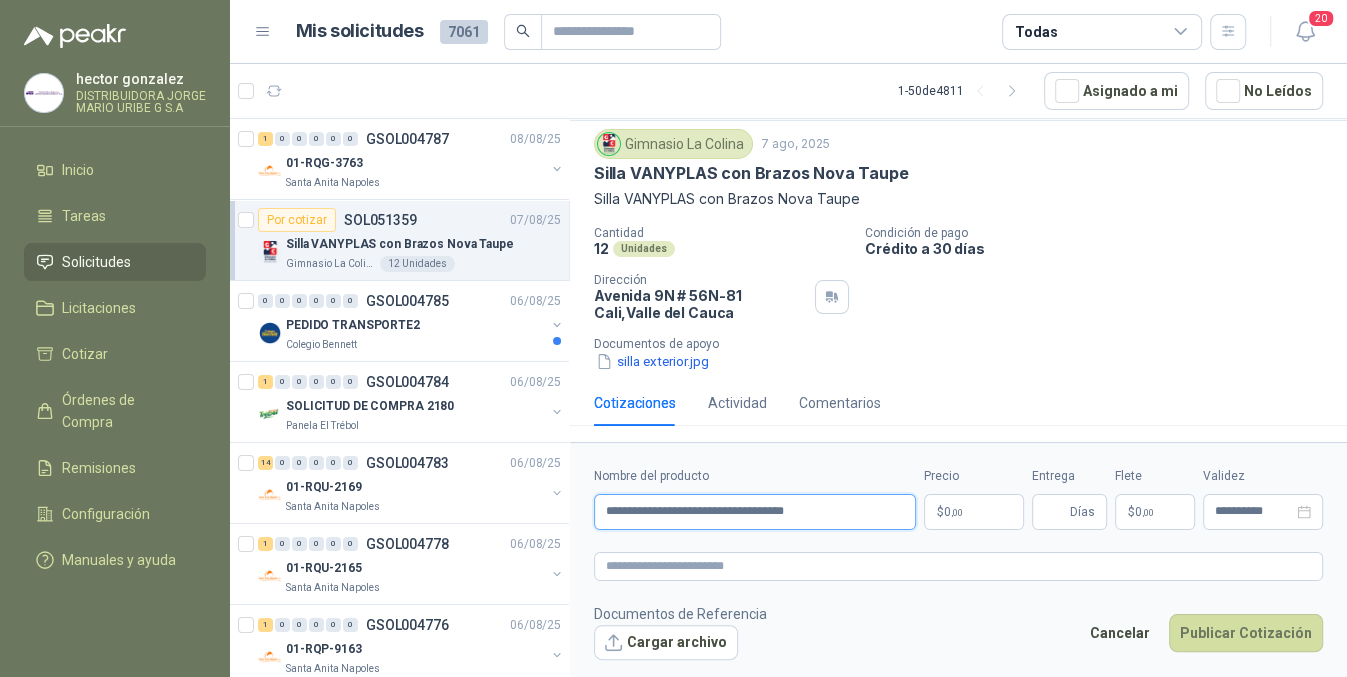 type on "**********" 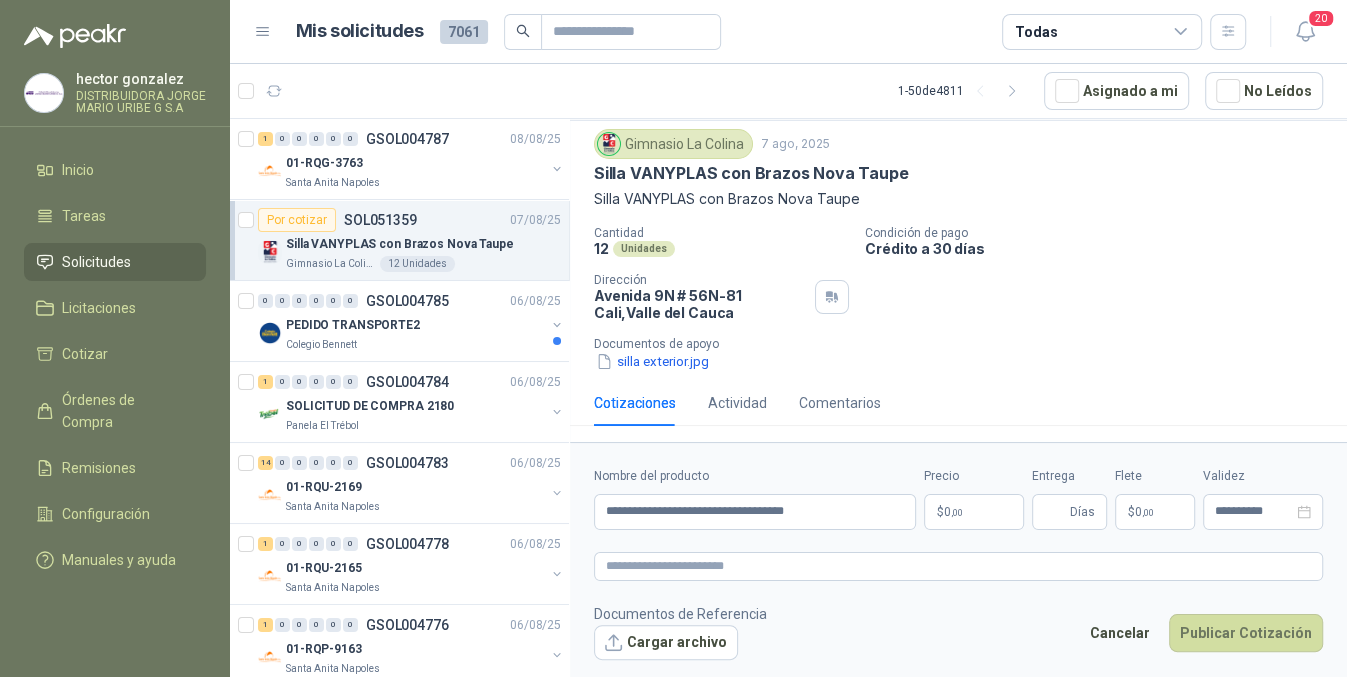 click on "[NAME] [LAST_NAME] DISTRIBUIDORA [COMPANY_NAME] Inicio Tareas Solicitudes Licitaciones Cotizar Órdenes de Compra Remisiones Configuración Manuales y ayuda Mis solicitudes 7061 Todas 20 1 - 50 de 4811 Asignado a mi No Leídos 1 0 0 0 0 0 GSOL004787 08/08/25 01-RQG-3763 Santa Anita Napoles Por cotizar SOL051359 07/08/25 Silla VANYPLAS con Brazos Nova Taupe Gimnasio La Colina 12 Unidades 0 0 0 0 0 0 GSOL004785 06/08/25 PEDIDO TRANSPORTE2 [INSTITUTION] 1 0 0 0 0 0 GSOL004784 06/08/25 SOLICITUD DE COMPRA 2180 Panela El Trébol 14 0 0 0 0 0 GSOL004783 06/08/25 01-RQU-2169 Santa Anita Napoles 1 0 0 0 0 0 GSOL004778 06/08/25 01-RQU-2165 Santa Anita Napoles 1 0 0 0 0 0 GSOL004776 06/08/25 01-RQP-9163 Santa Anita Napoles 3 0 0 0 0 0 GSOL004773 06/08/25 SOLICITUD [NAME] [LAST_NAME] OFICINA - CALI Salamanca Oleaginosas SAS Cerrado SOL051304 06/08/25 [INSTITUTION] 4 0 0" at bounding box center (673, 338) 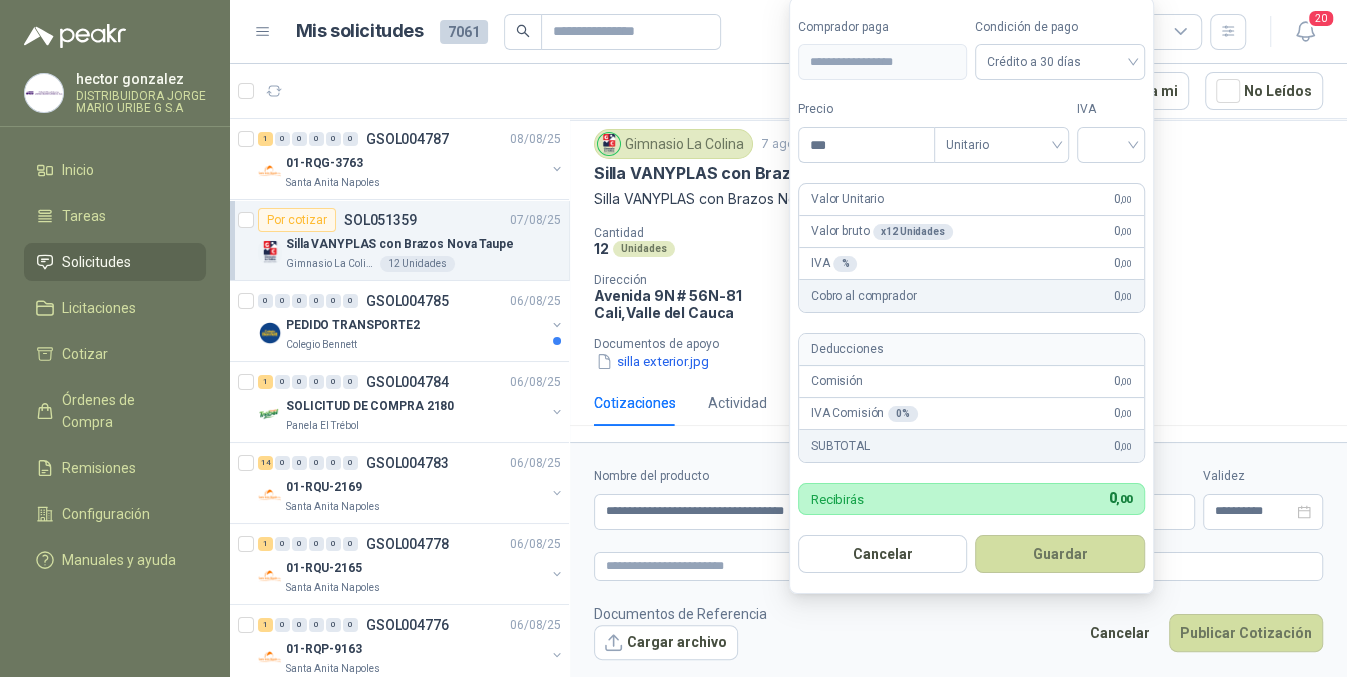 click on "Precio ***" at bounding box center [866, 131] 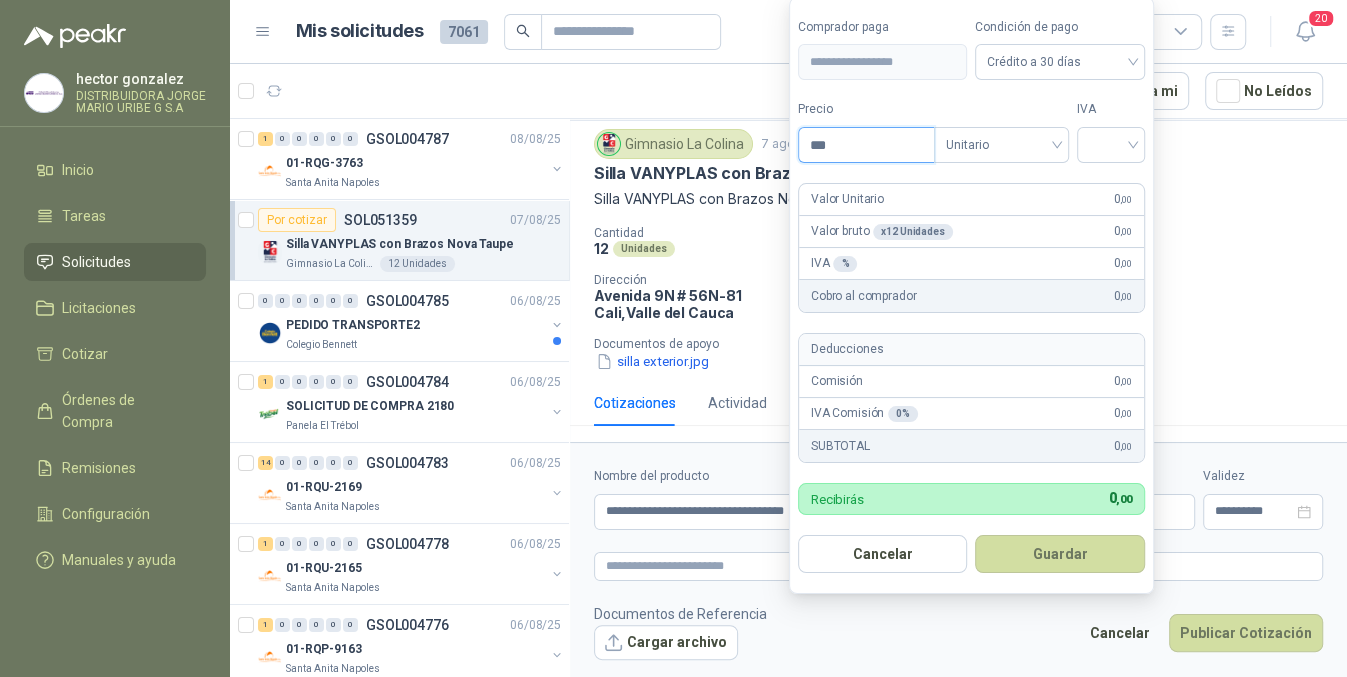 click on "***" at bounding box center (866, 145) 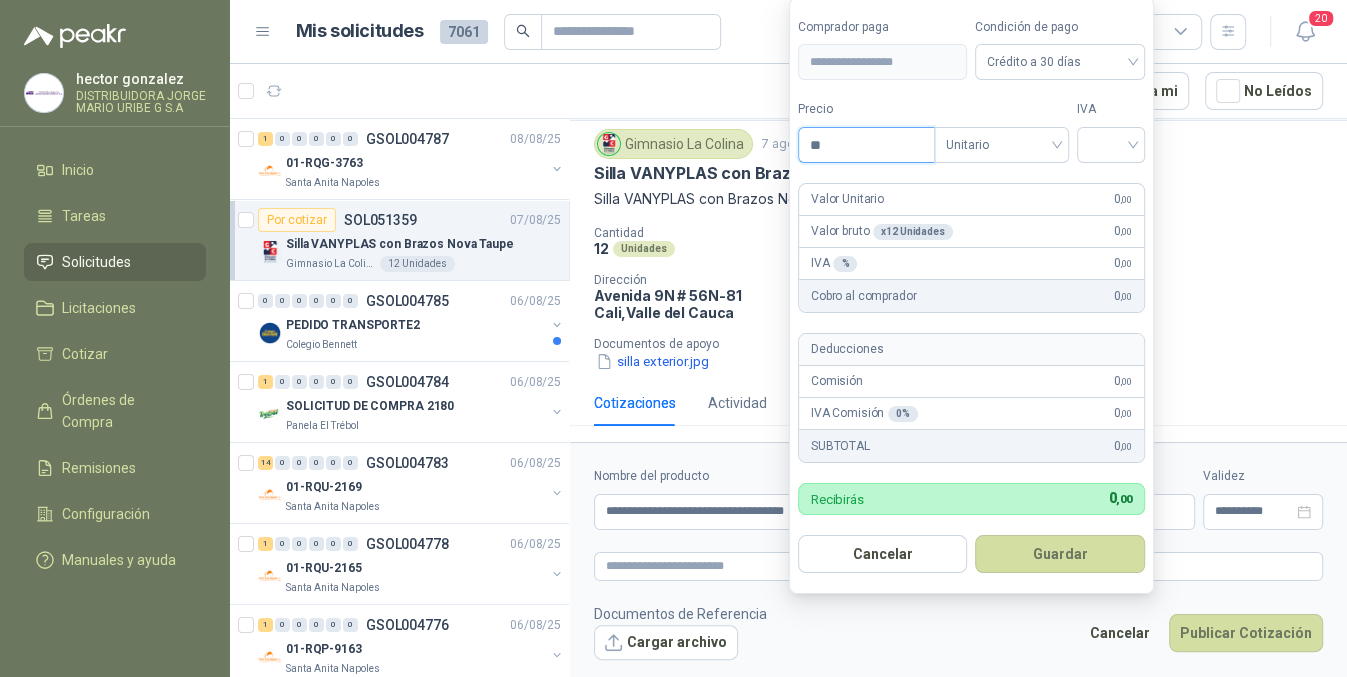 type on "*" 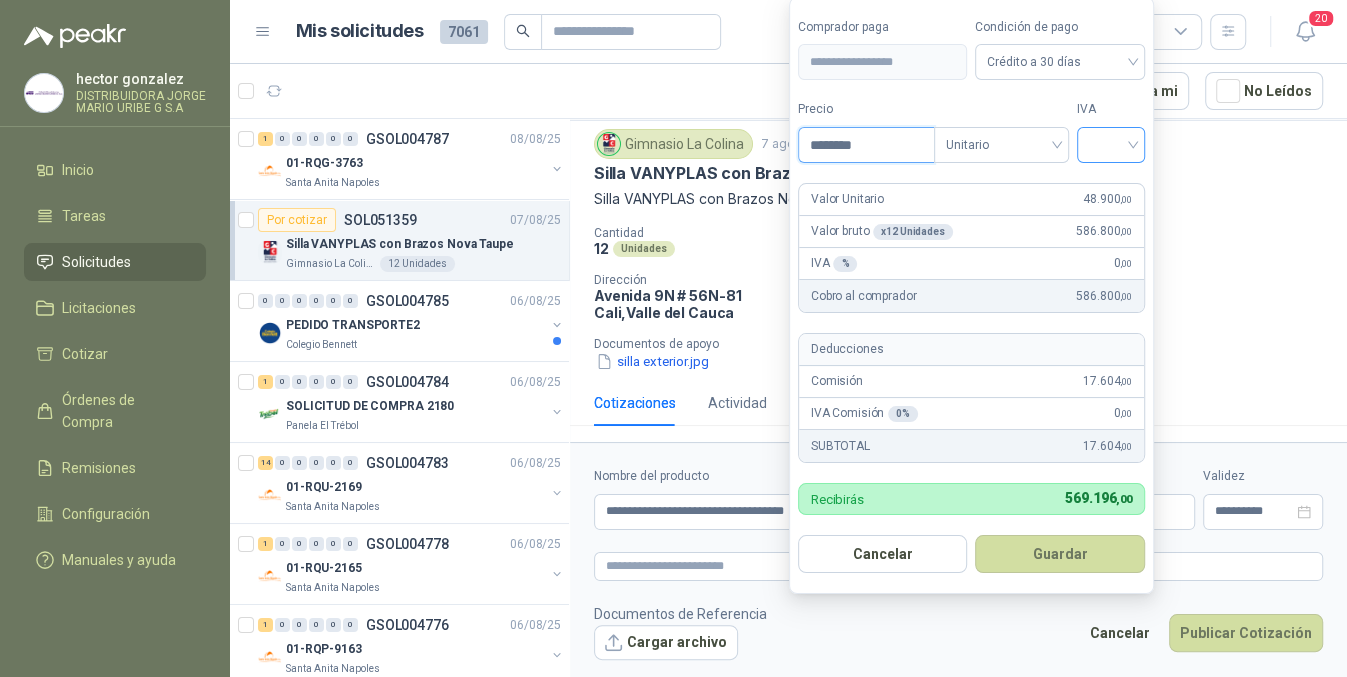 type on "********" 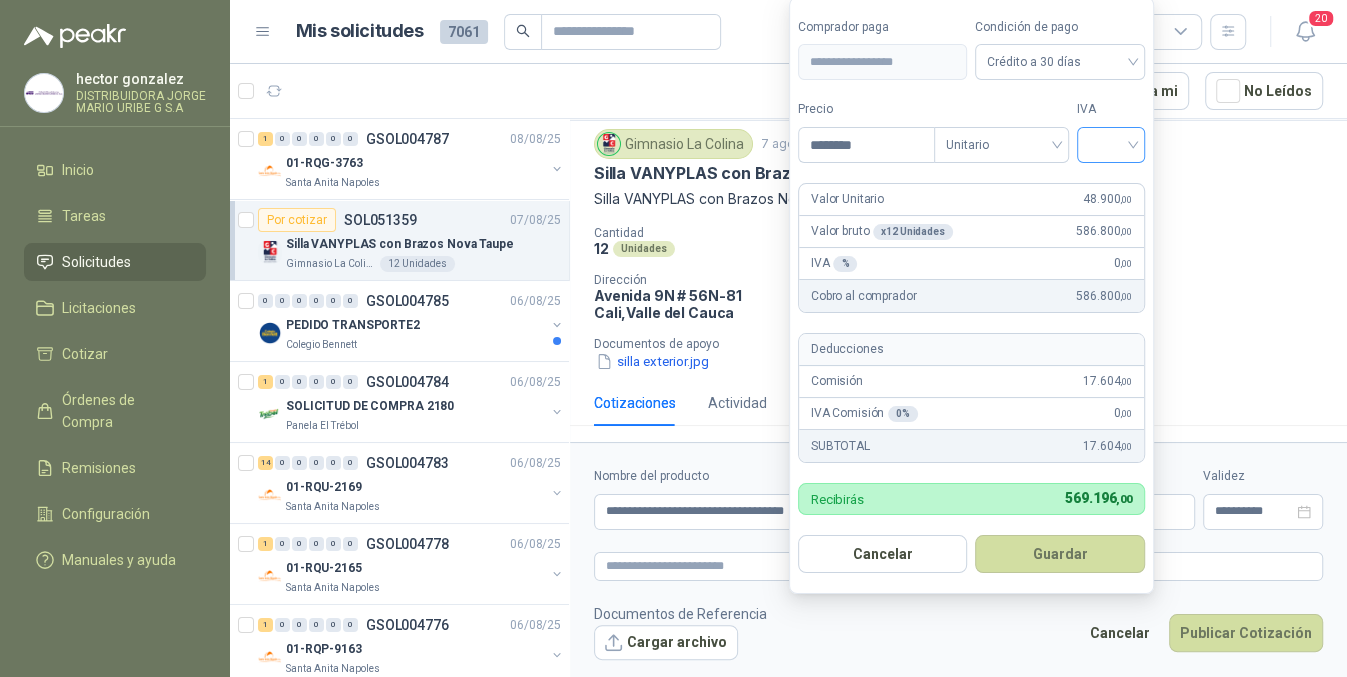 click at bounding box center (1111, 143) 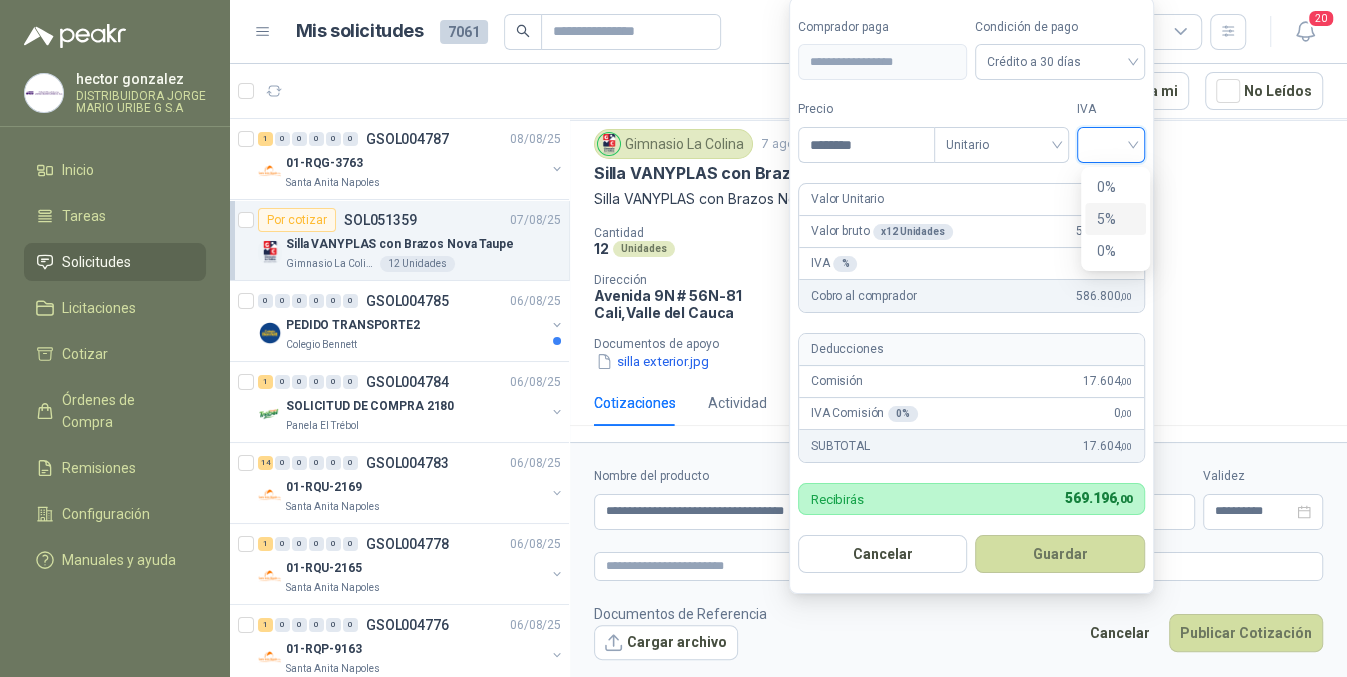 click on "Tipo Unitario" at bounding box center (1001, 131) 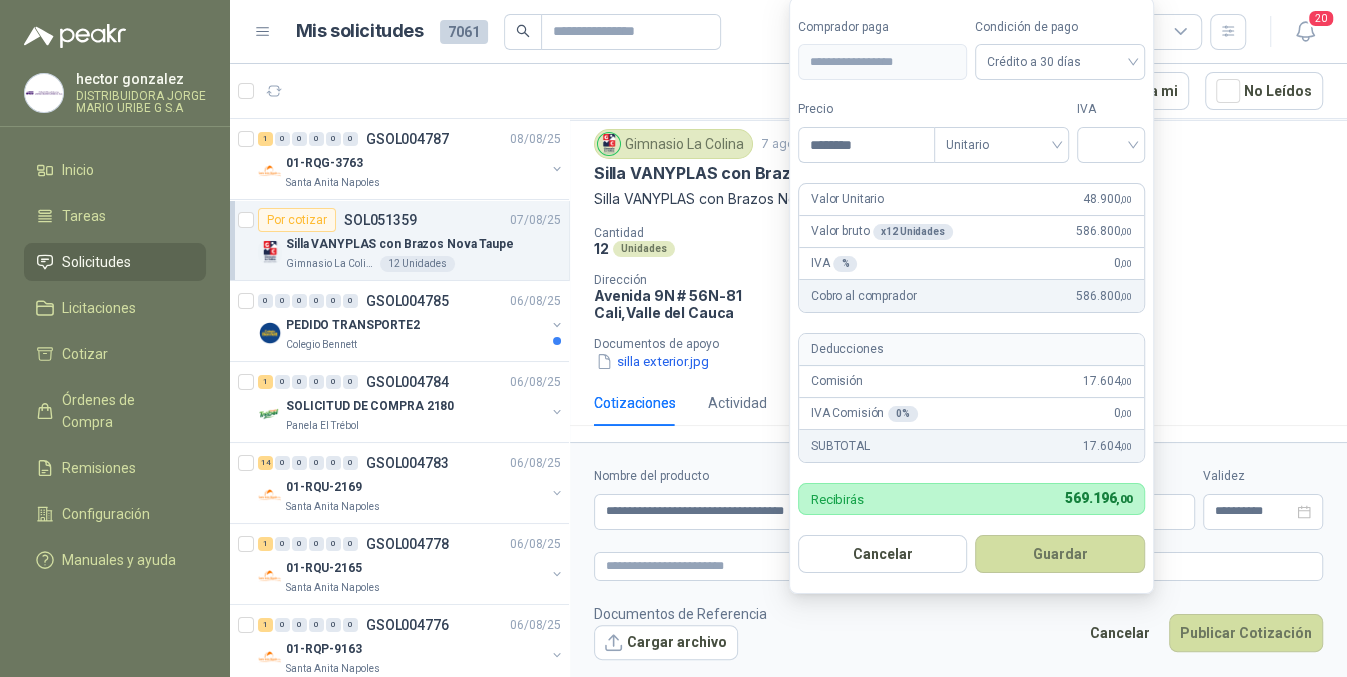 click on "Condición de pago" at bounding box center (1102, 233) 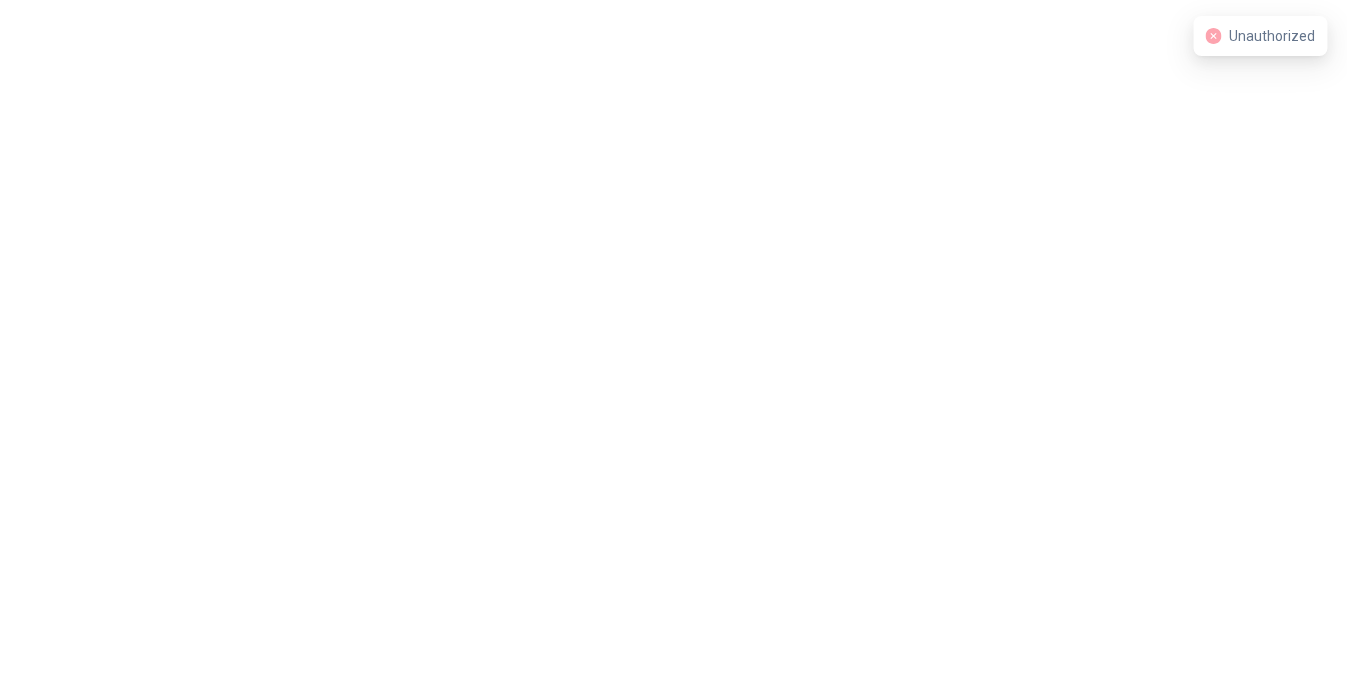 scroll, scrollTop: 0, scrollLeft: 0, axis: both 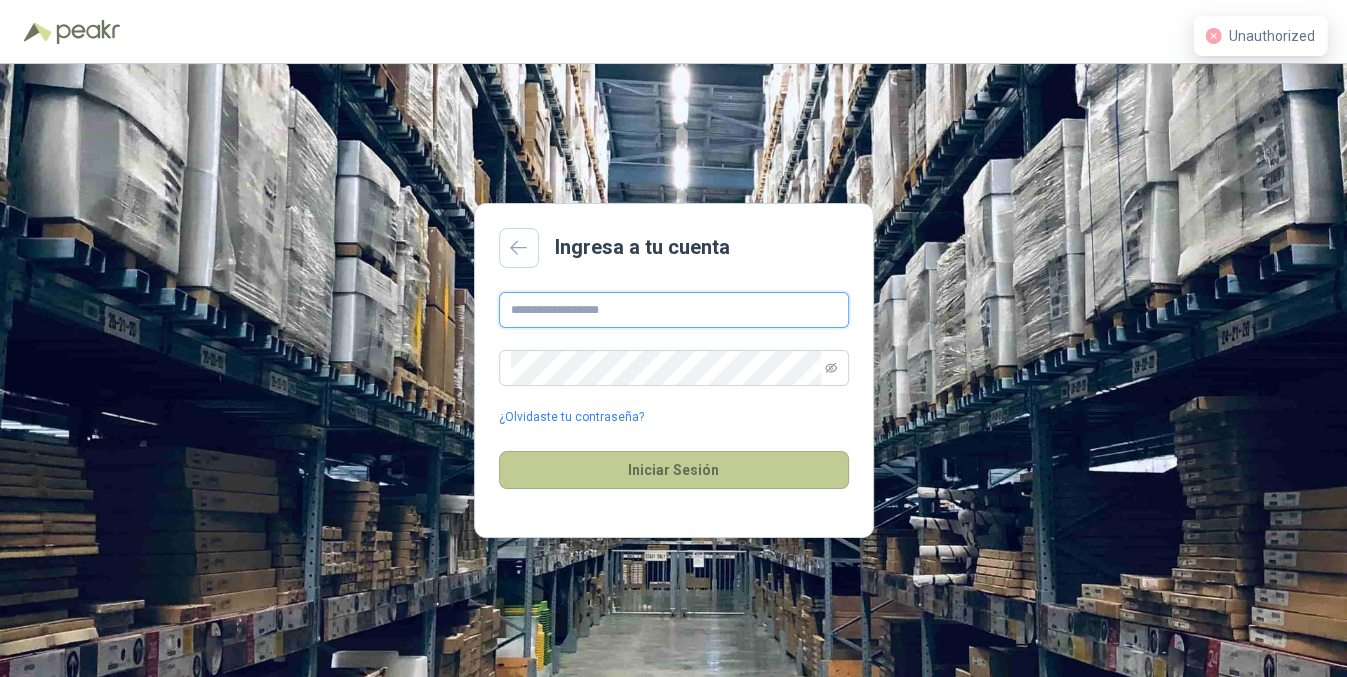 type on "**********" 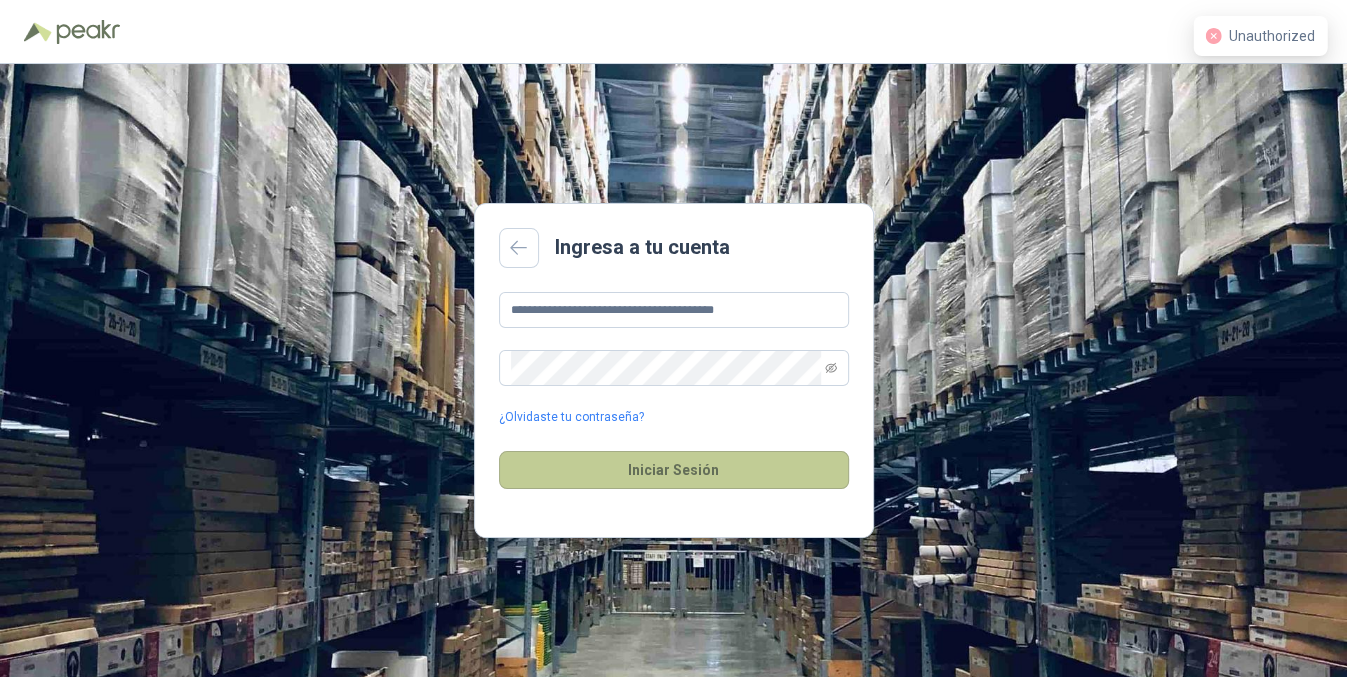 click on "Iniciar Sesión" at bounding box center [674, 470] 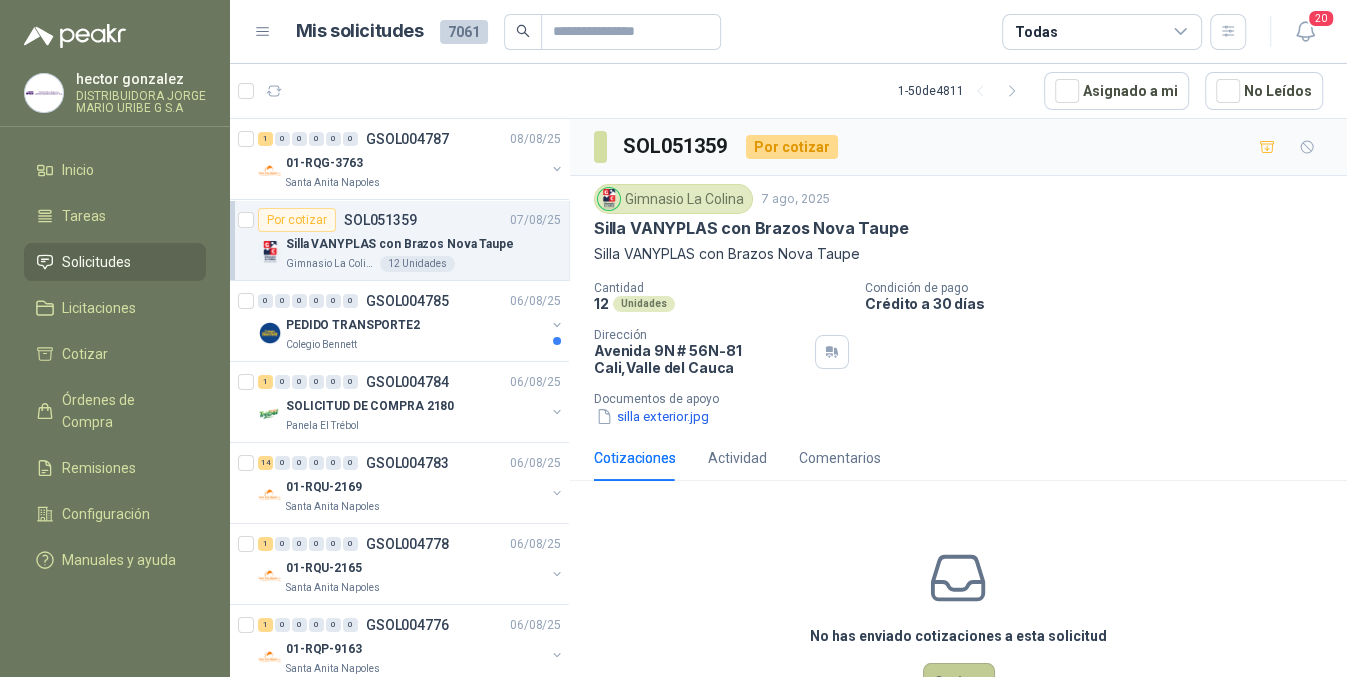 click on "Cotizar" at bounding box center (959, 682) 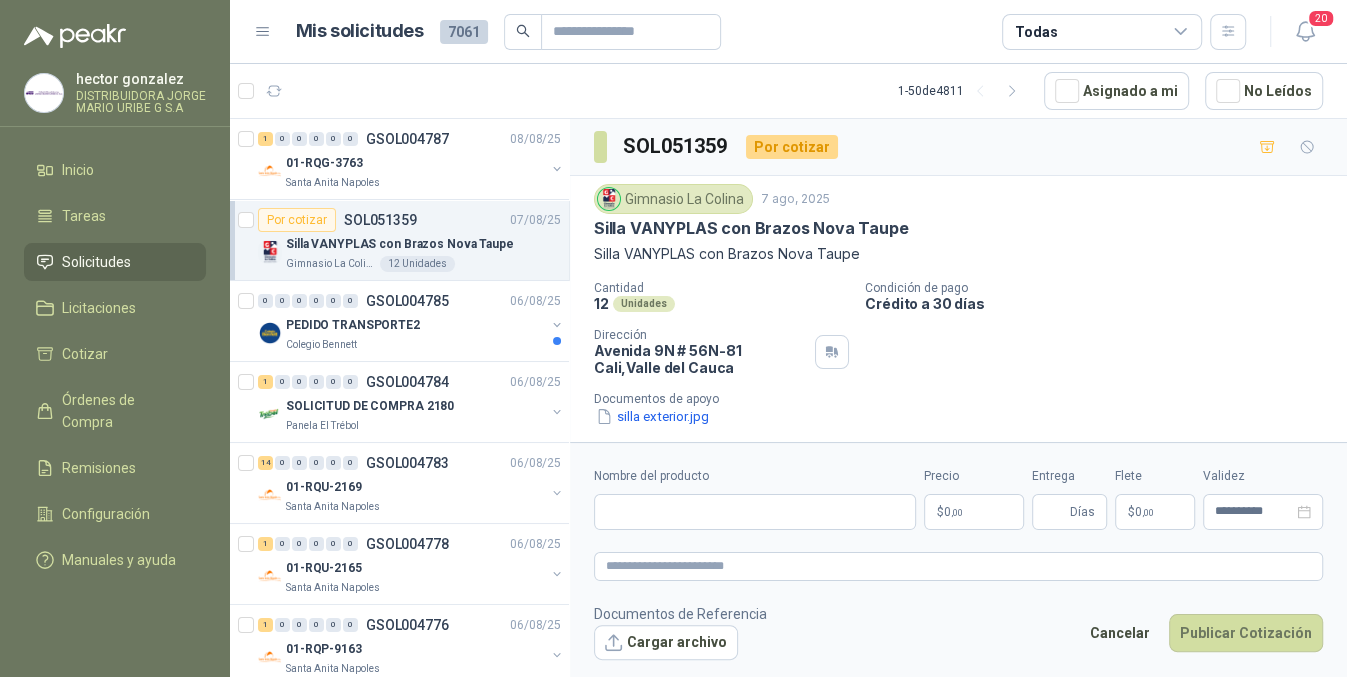 type 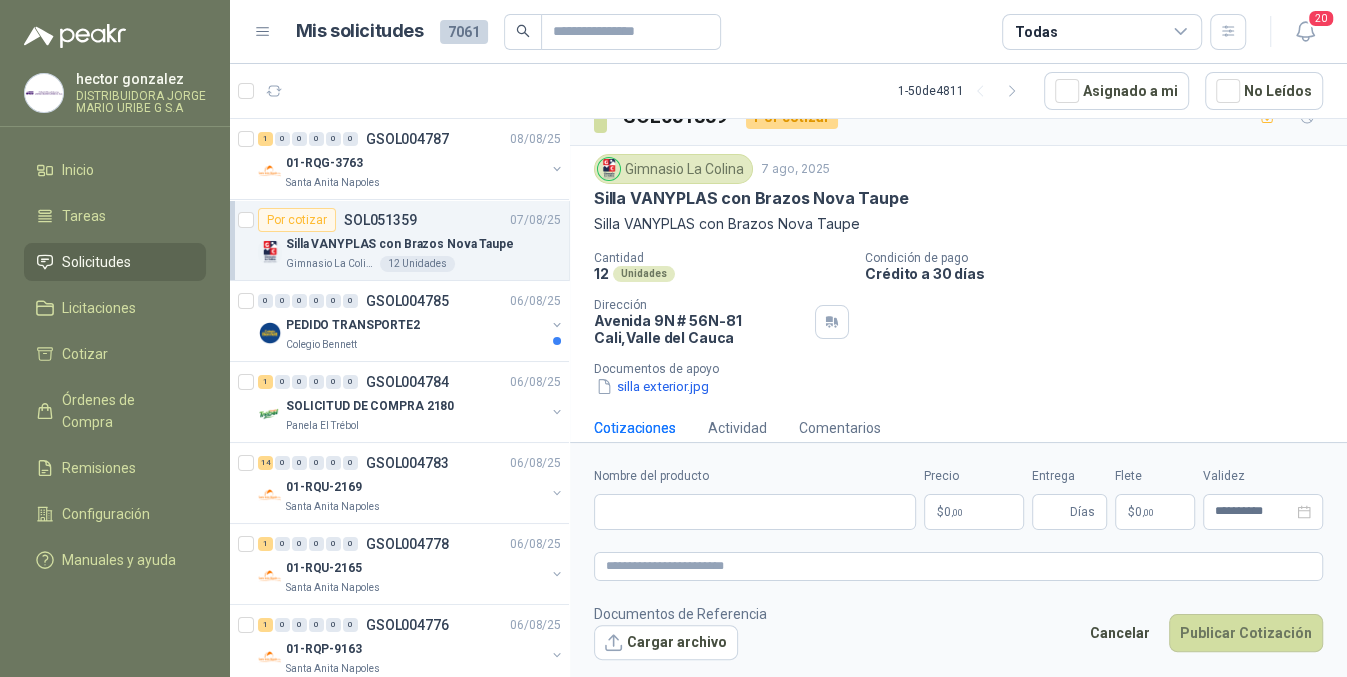 scroll, scrollTop: 57, scrollLeft: 0, axis: vertical 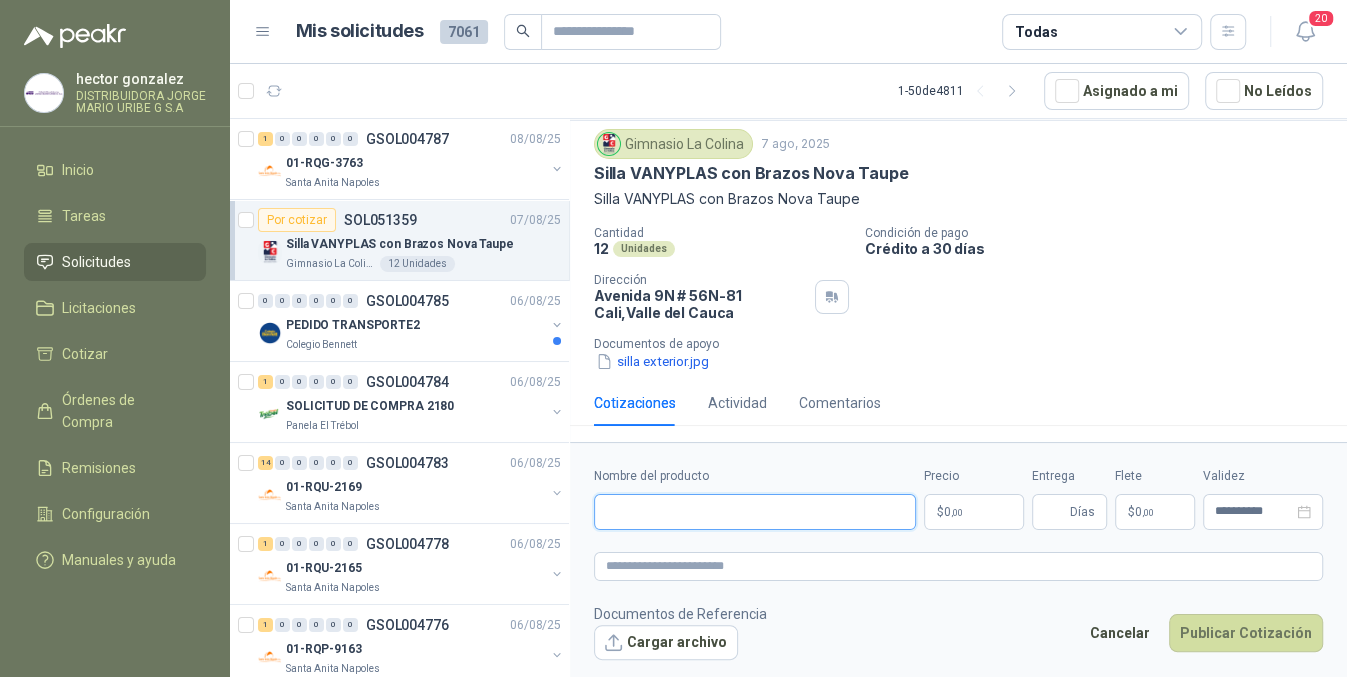 click on "Nombre del producto" at bounding box center (755, 512) 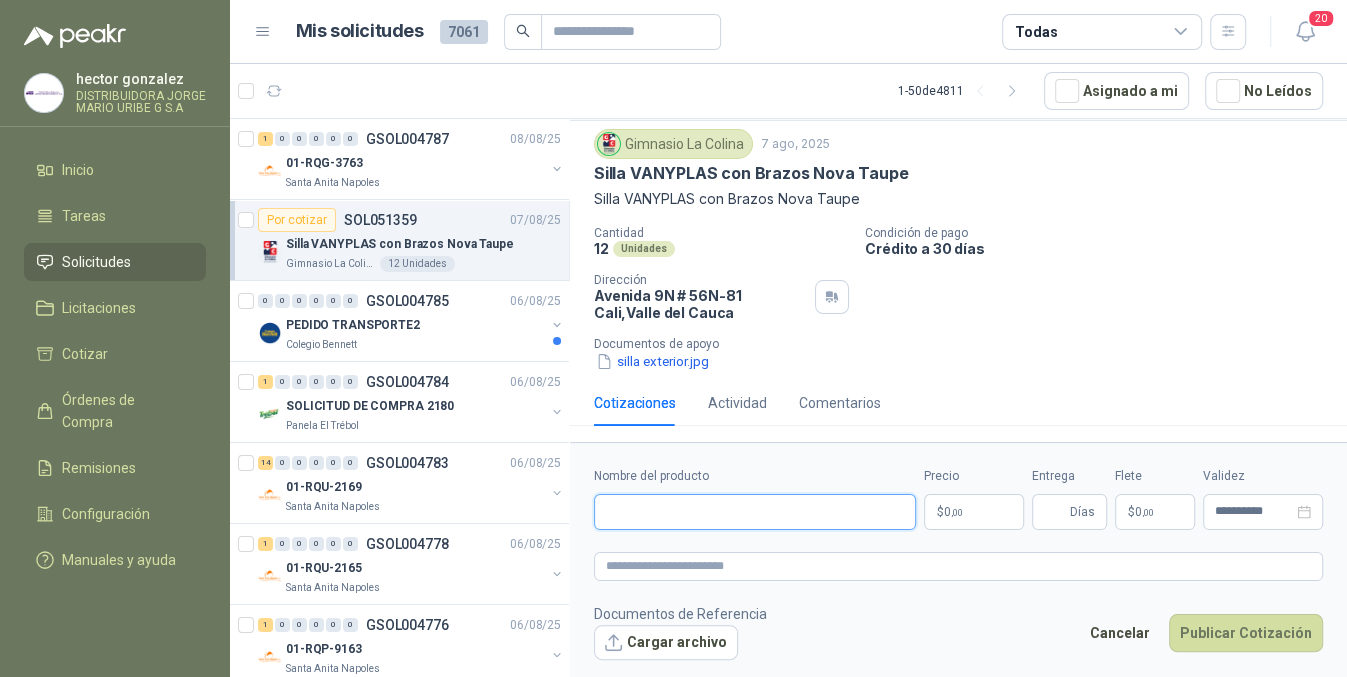 paste on "**********" 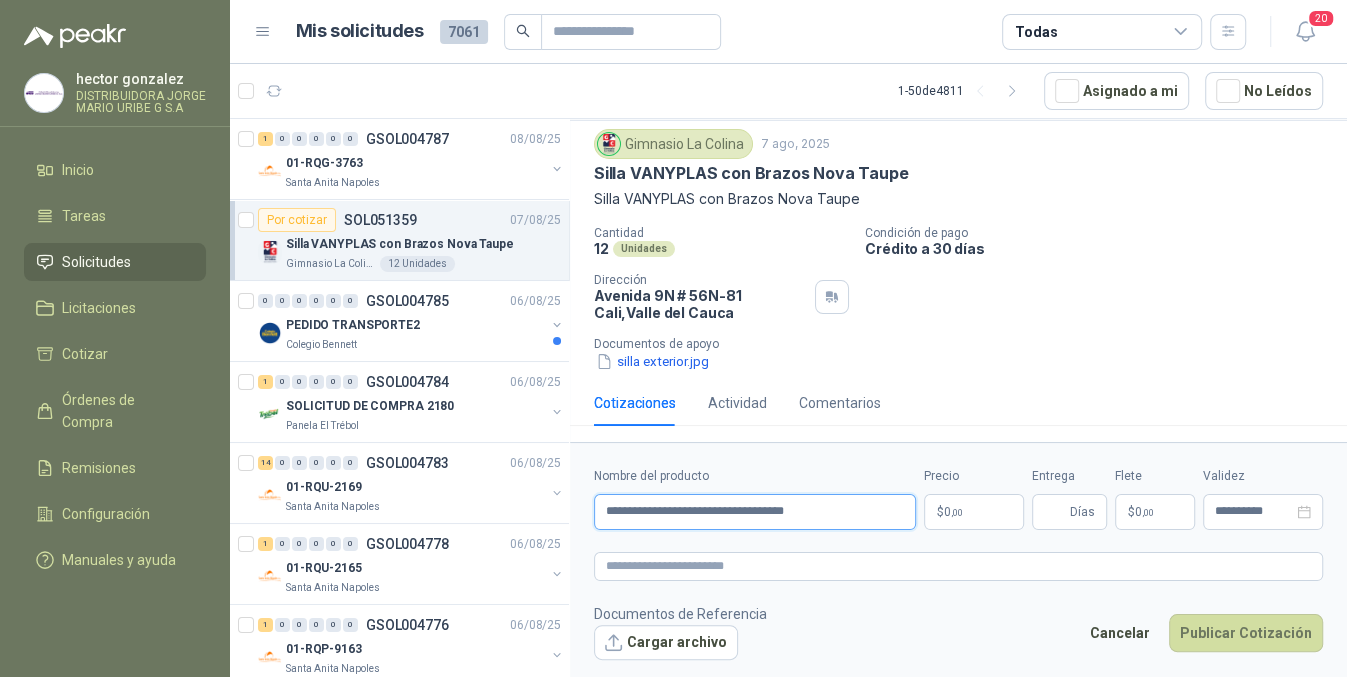 type on "**********" 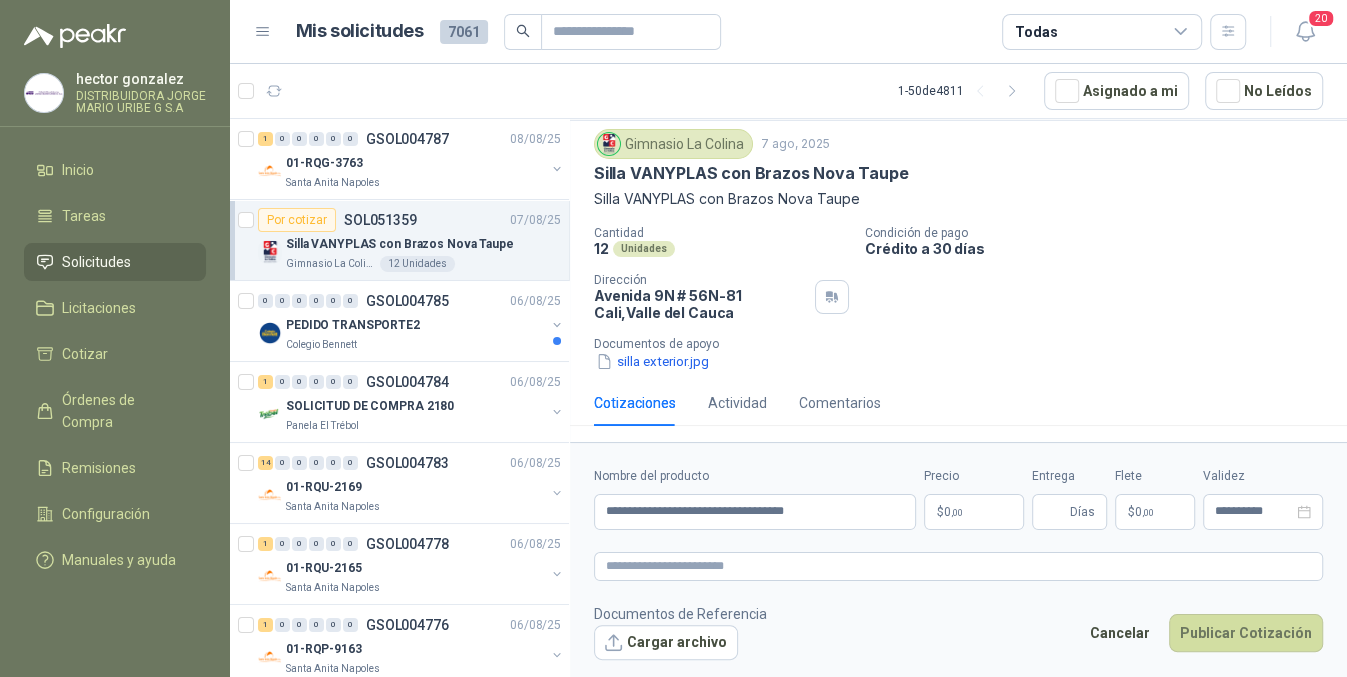 click on "[NAME] [LAST_NAME] DISTRIBUIDORA [COMPANY_NAME] Inicio Tareas Solicitudes Licitaciones Cotizar Órdenes de Compra Remisiones Configuración Manuales y ayuda Mis solicitudes 7061 Todas 20 1 - 50 de 4811 Asignado a mi No Leídos 1 0 0 0 0 0 GSOL004787 08/08/25 01-RQG-3763 Santa Anita Napoles Por cotizar SOL051359 07/08/25 Silla VANYPLAS con Brazos Nova Taupe Gimnasio La Colina 12 Unidades 0 0 0 0 0 0 GSOL004785 06/08/25 PEDIDO TRANSPORTE2 [INSTITUTION] 1 0 0 0 0 0 GSOL004784 06/08/25 SOLICITUD DE COMPRA 2180 Panela El Trébol 14 0 0 0 0 0 GSOL004783 06/08/25 01-RQU-2169 Santa Anita Napoles 1 0 0 0 0 0 GSOL004778 06/08/25 01-RQU-2165 Santa Anita Napoles 1 0 0 0 0 0 GSOL004776 06/08/25 01-RQP-9163 Santa Anita Napoles 3 0 0 0 0 0 GSOL004773 06/08/25 SOLICITUD [NAME] [LAST_NAME] OFICINA - CALI Salamanca Oleaginosas SAS Cerrado SOL051304 06/08/25 [INSTITUTION] 4 0 0" at bounding box center [673, 338] 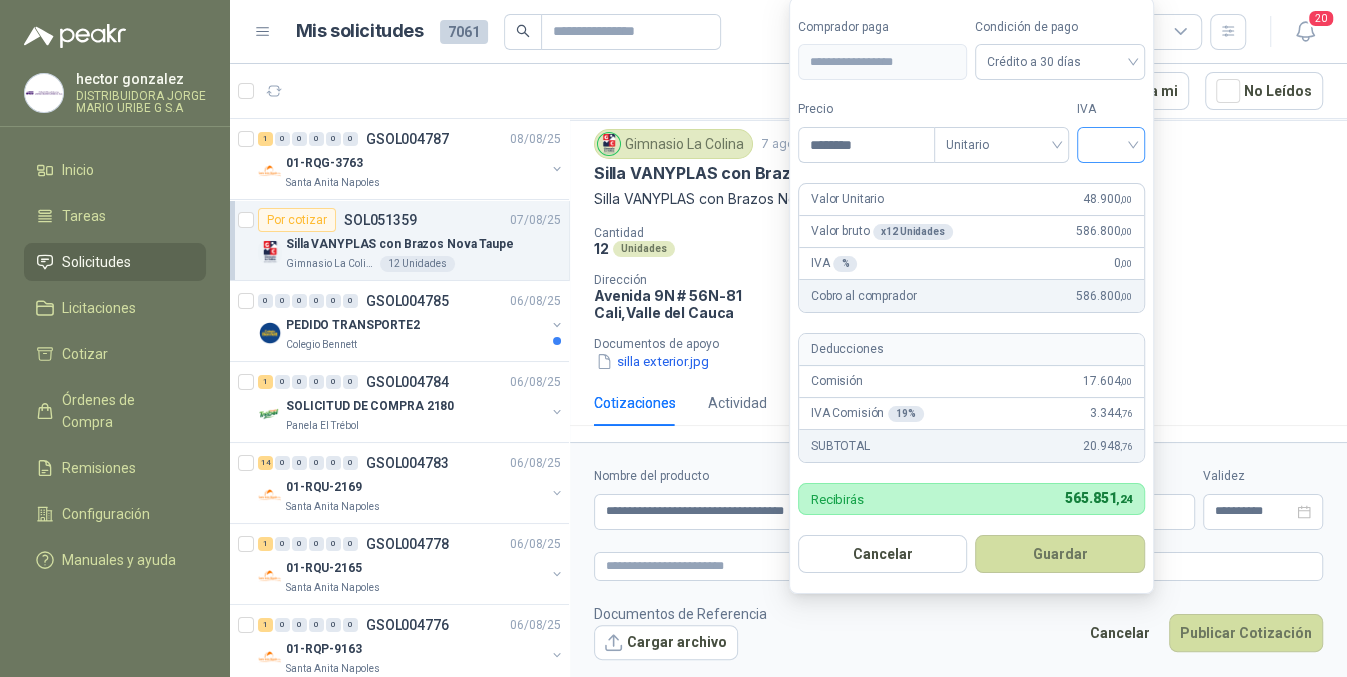type on "********" 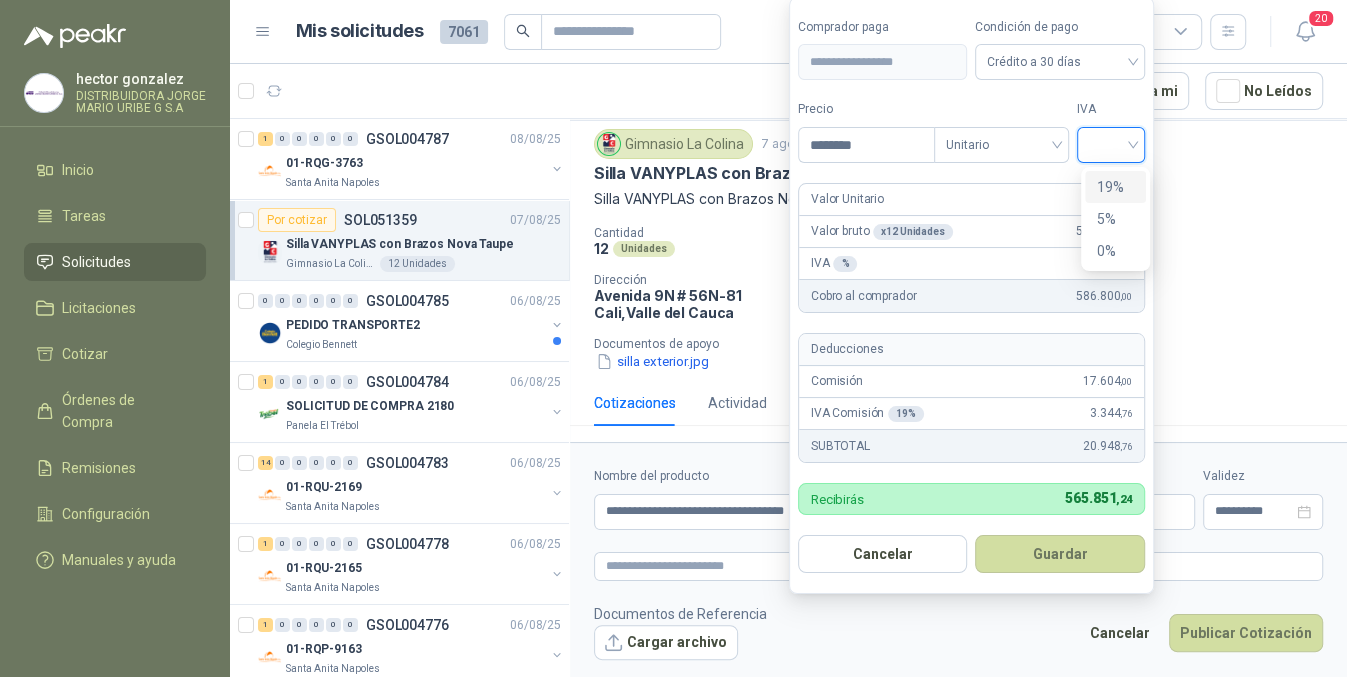 click on "19%" at bounding box center [1115, 187] 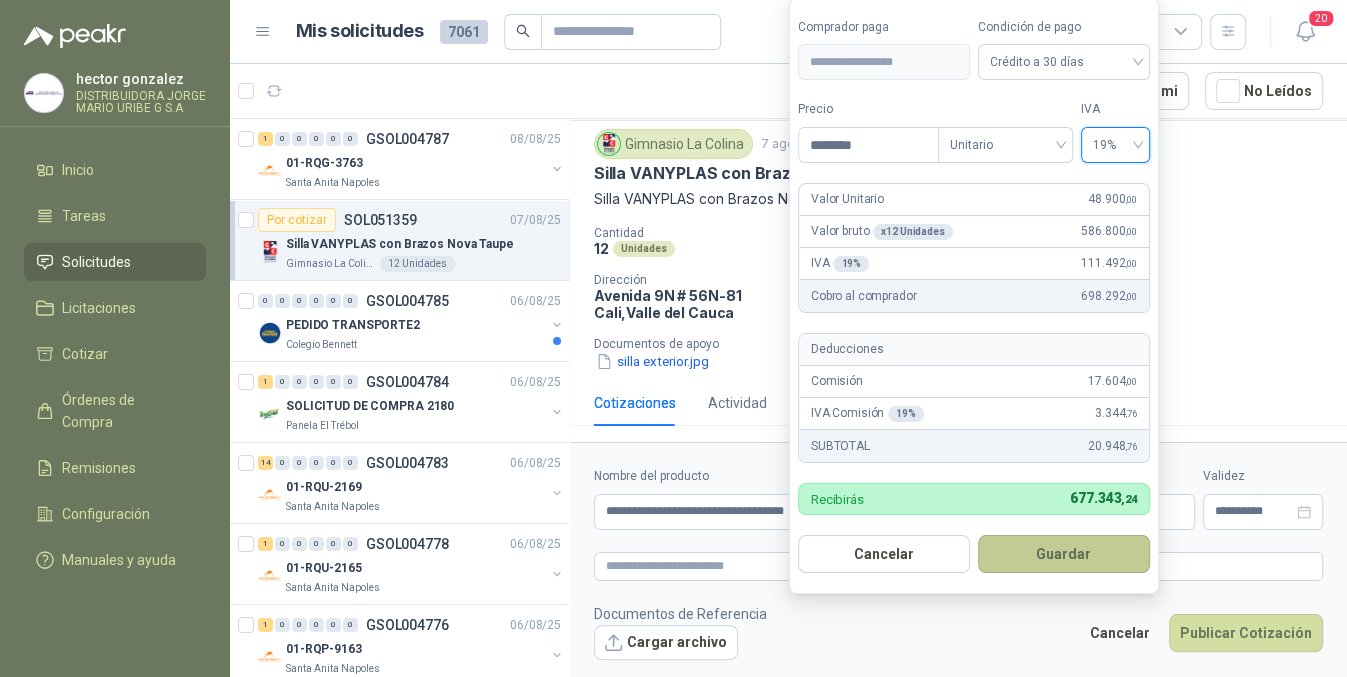 click on "Guardar" at bounding box center (1064, 554) 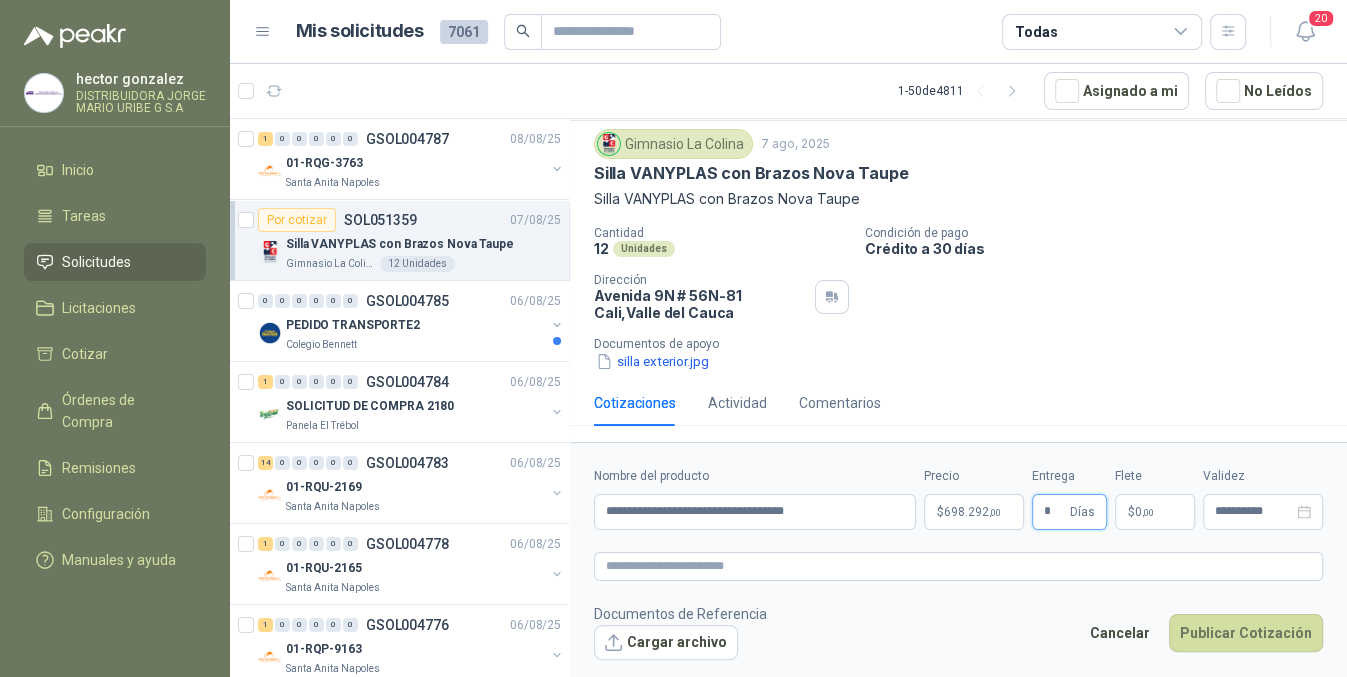 type on "*" 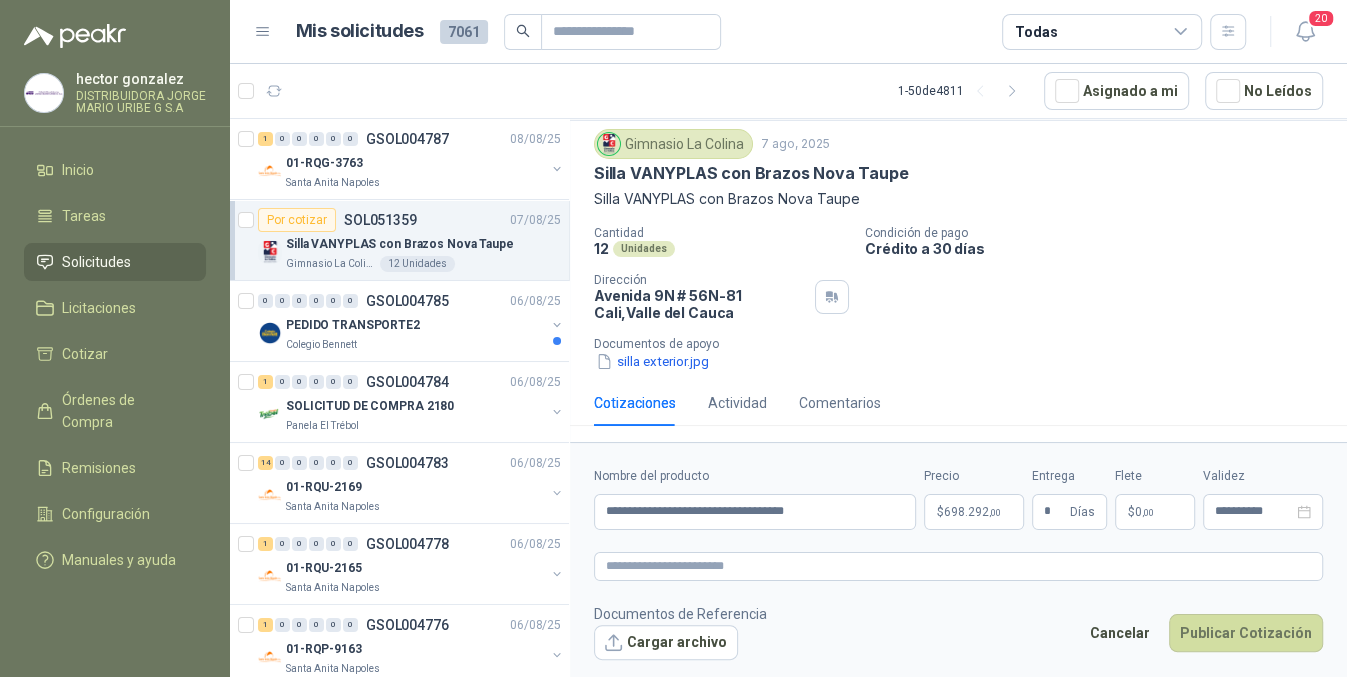 click on "$    0 ,00" at bounding box center (1155, 512) 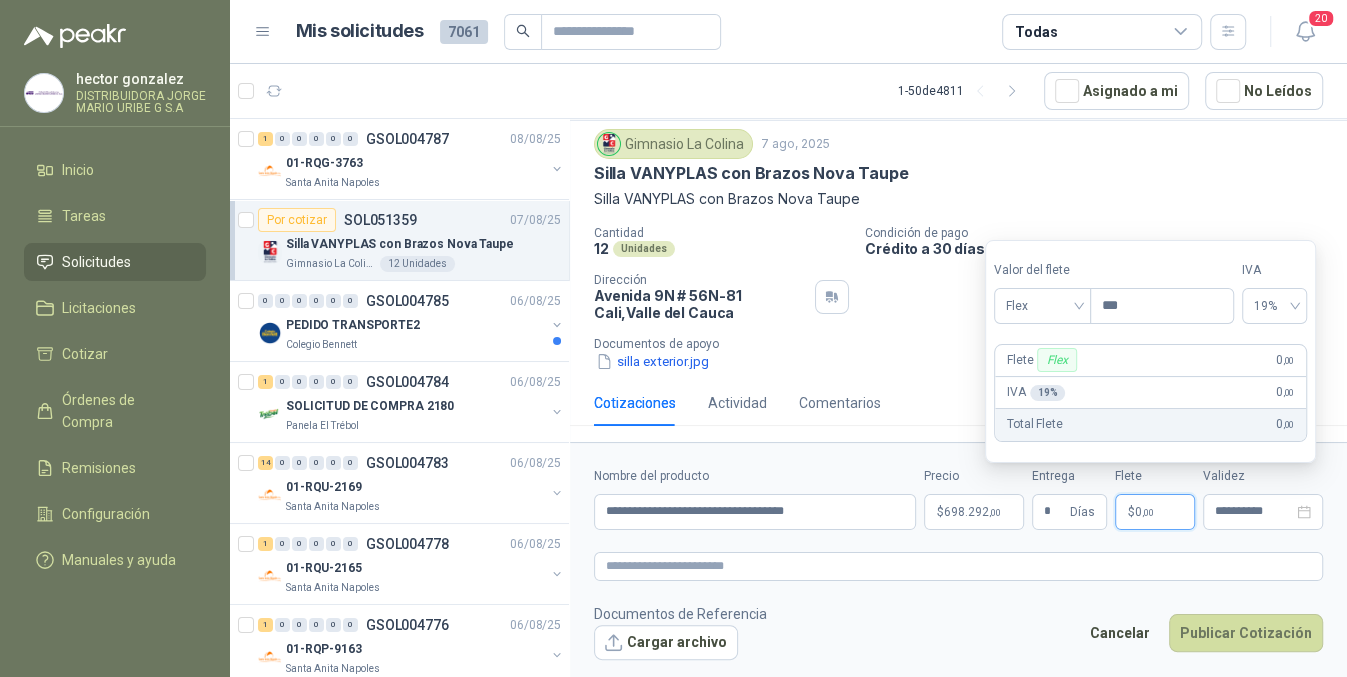 click on "Valor del flete Flex Precio *** IVA 19% Flete Flex 0 ,00 IVA 19 % 0 ,00 Total Flete 0 ,00" at bounding box center [1150, 351] 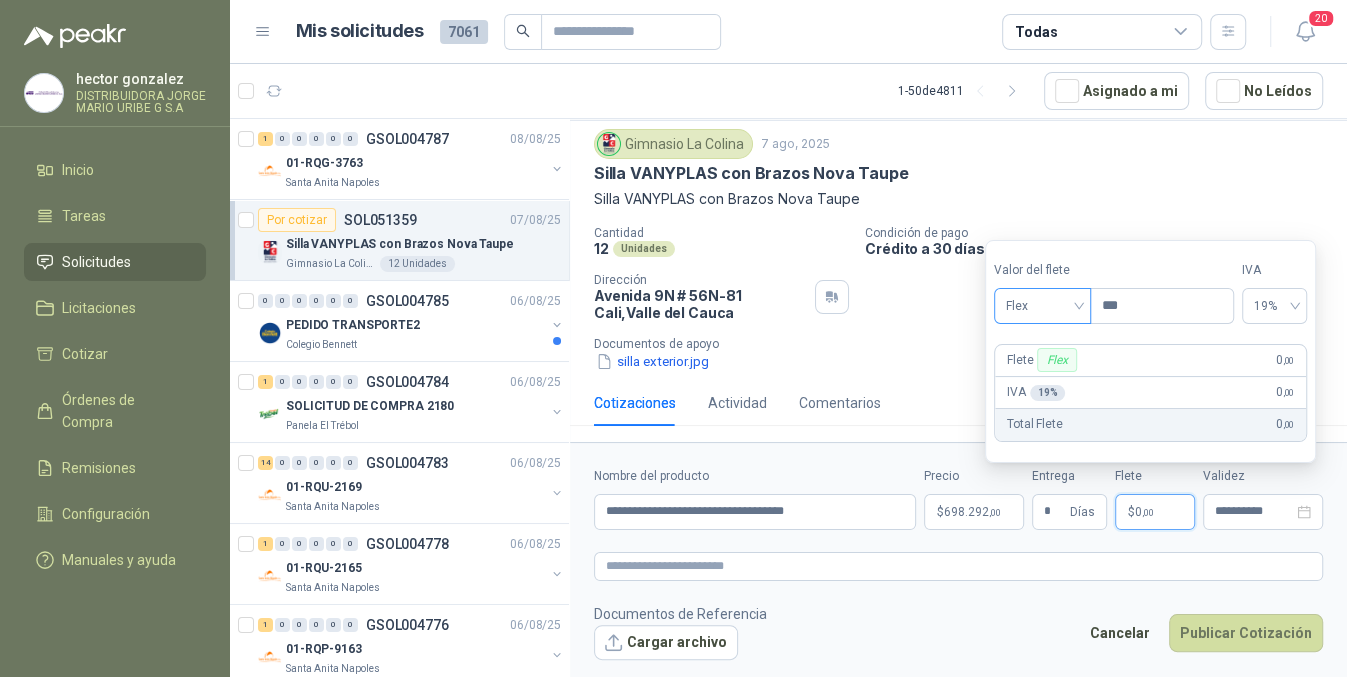 click on "Flex" at bounding box center (1042, 306) 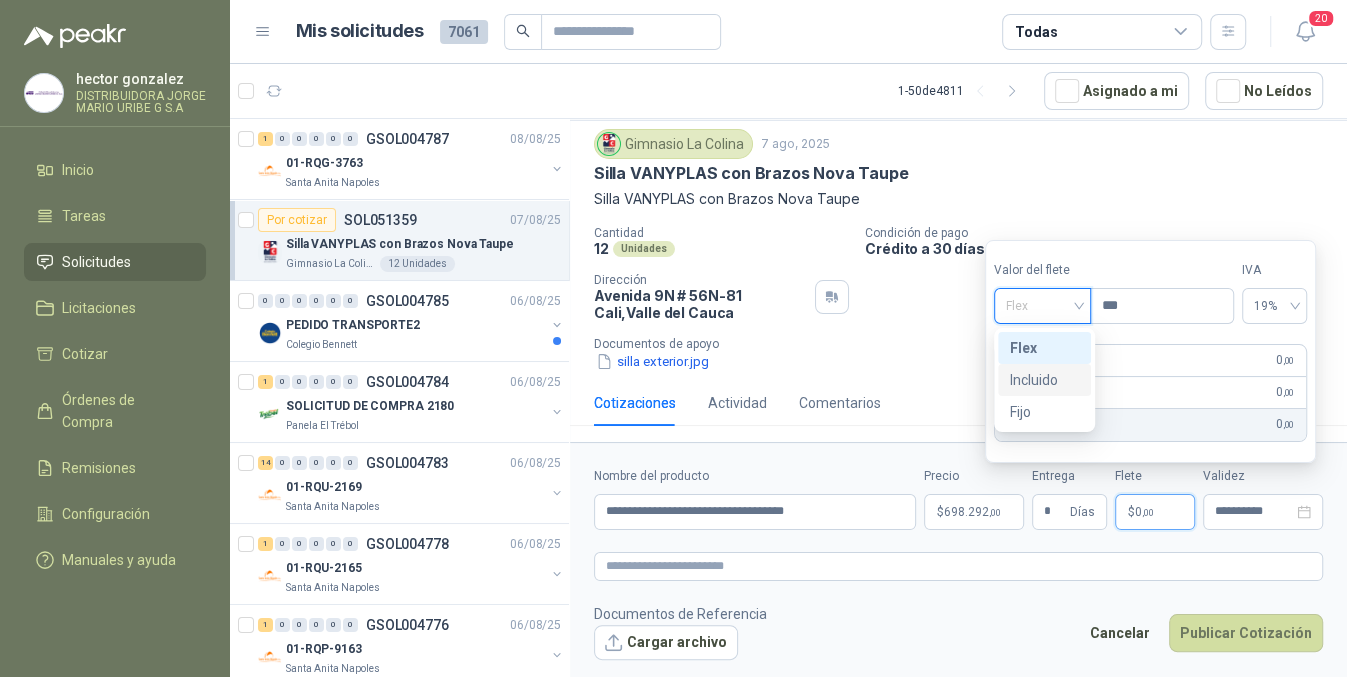 drag, startPoint x: 1061, startPoint y: 378, endPoint x: 1039, endPoint y: 393, distance: 26.627054 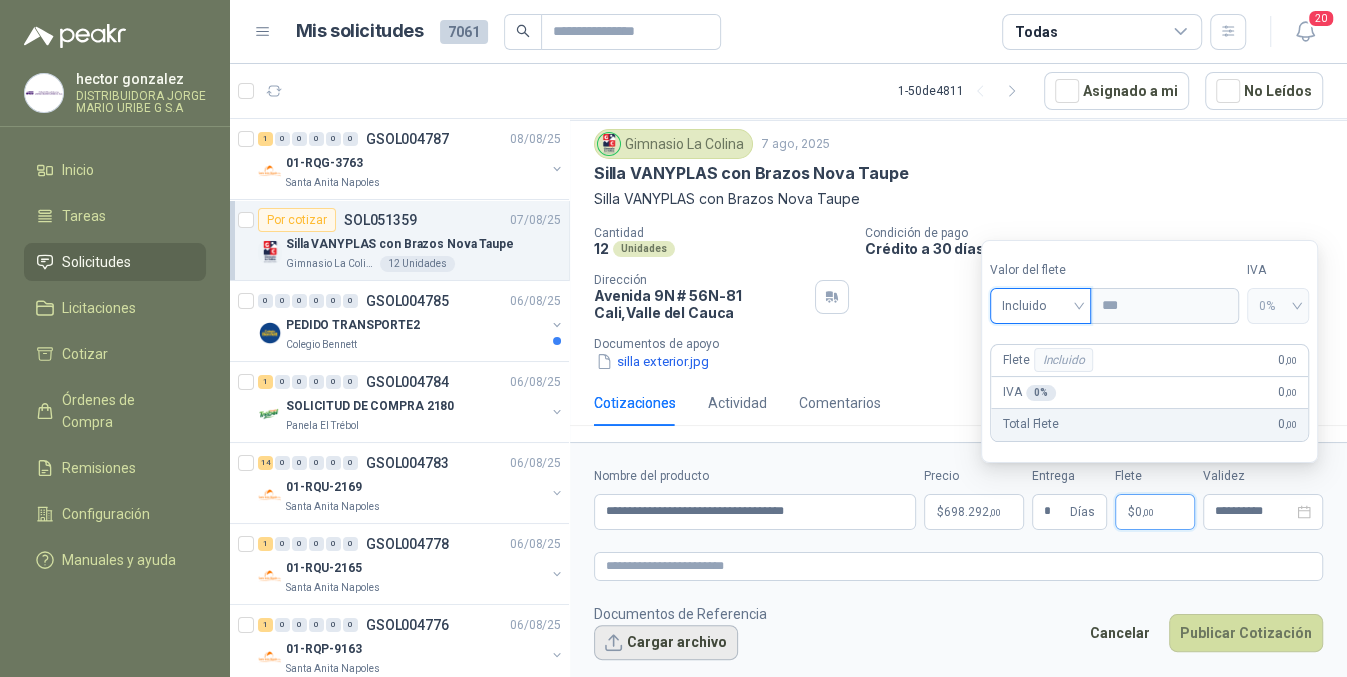 click on "Cargar archivo" at bounding box center (666, 643) 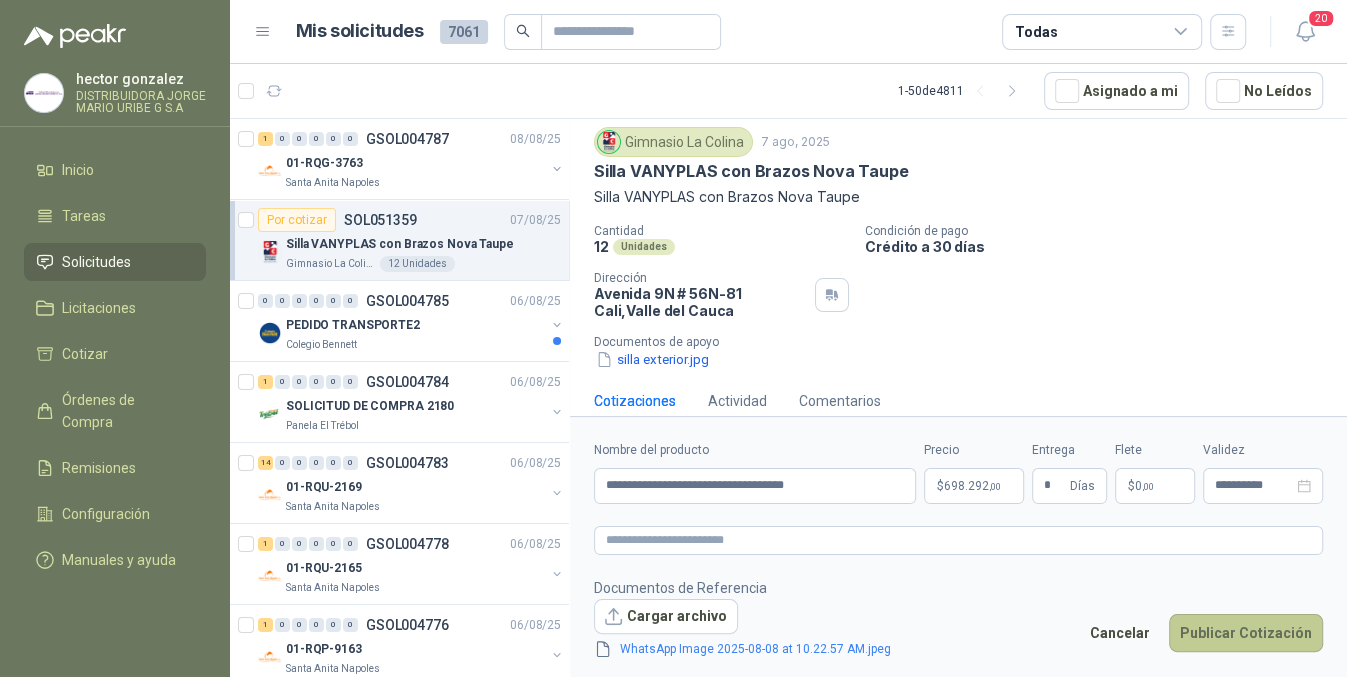 click on "Publicar Cotización" at bounding box center [1246, 633] 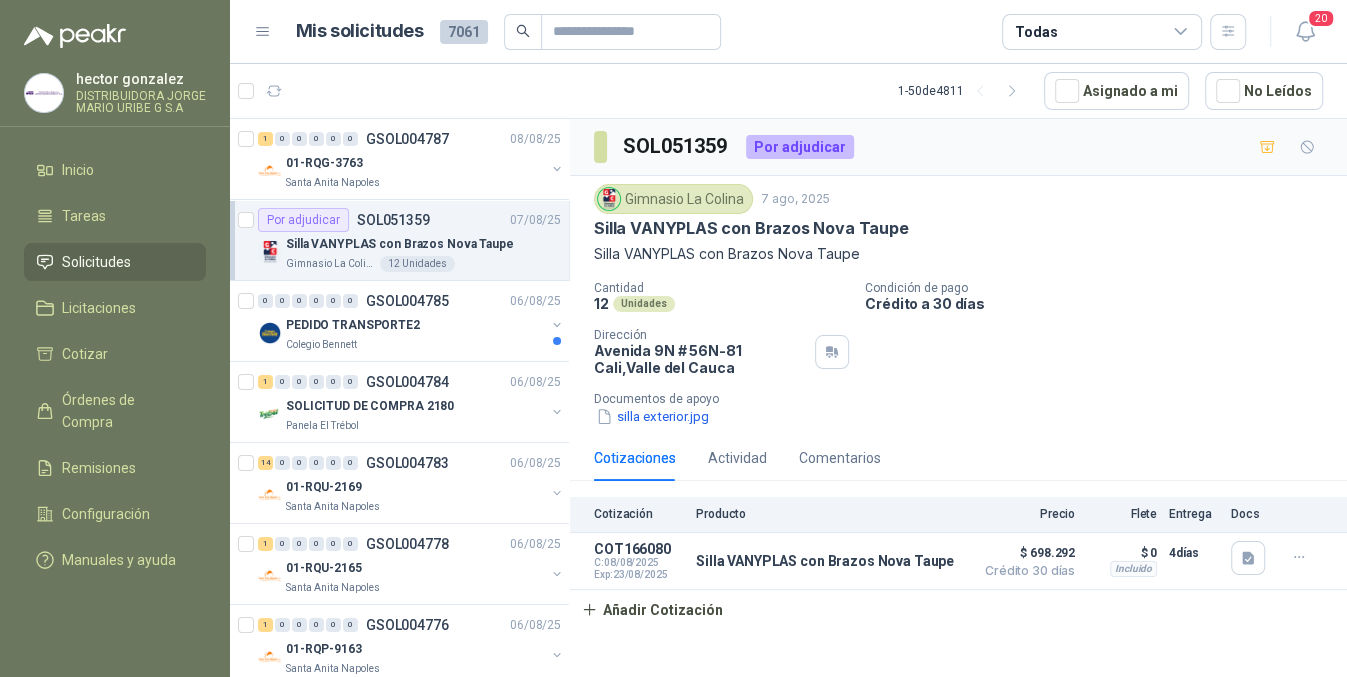scroll, scrollTop: 0, scrollLeft: 0, axis: both 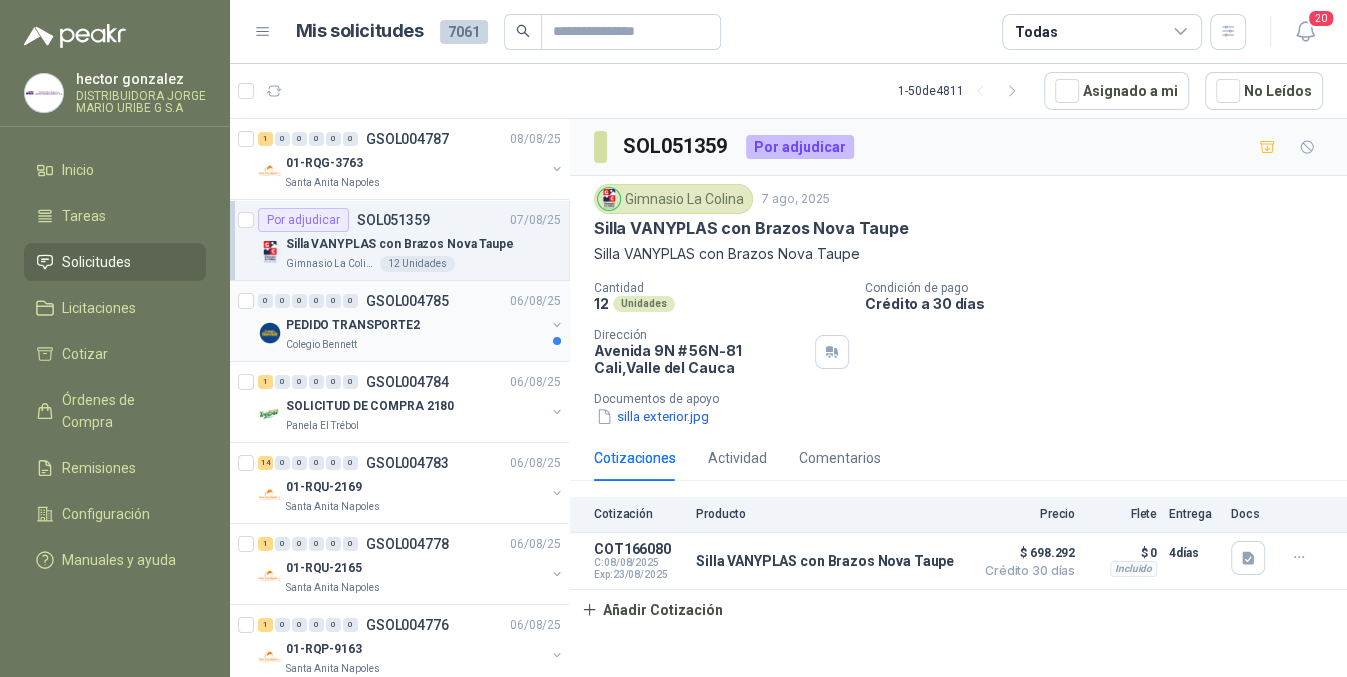 click on "PEDIDO TRANSPORTE2" at bounding box center [415, 325] 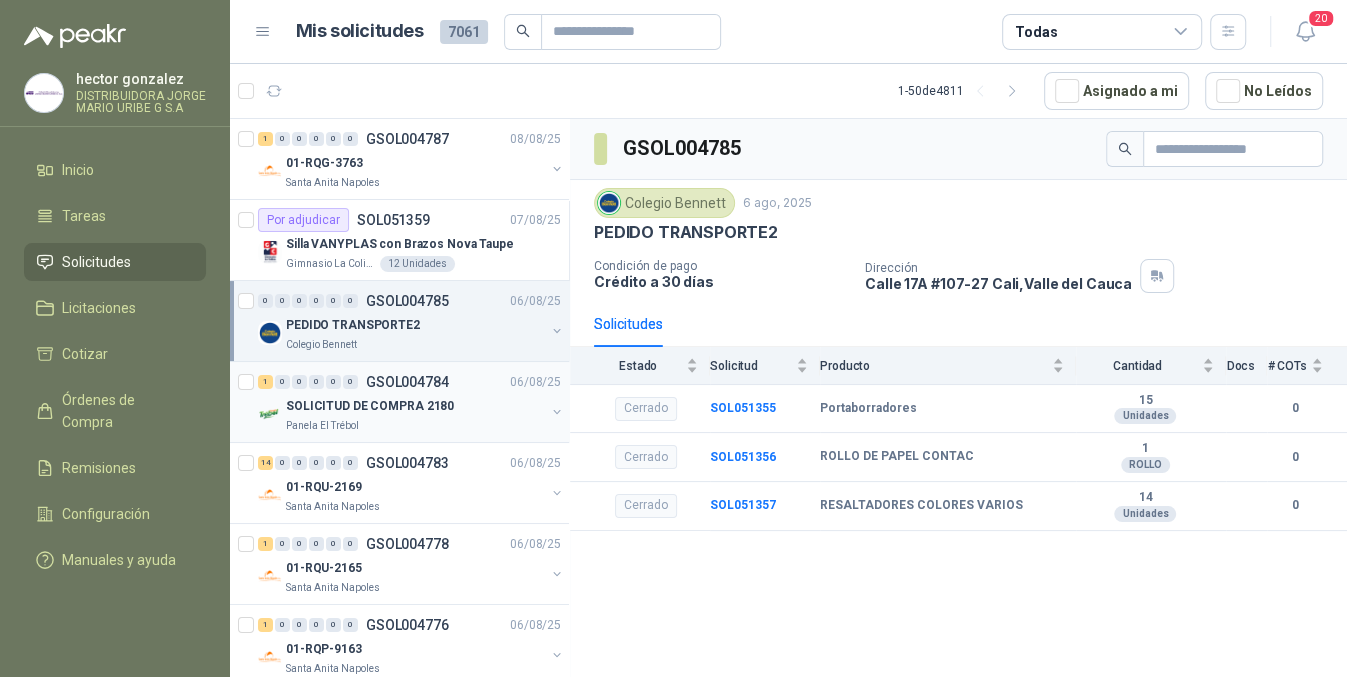 click on "SOLICITUD DE COMPRA 2180" at bounding box center [415, 406] 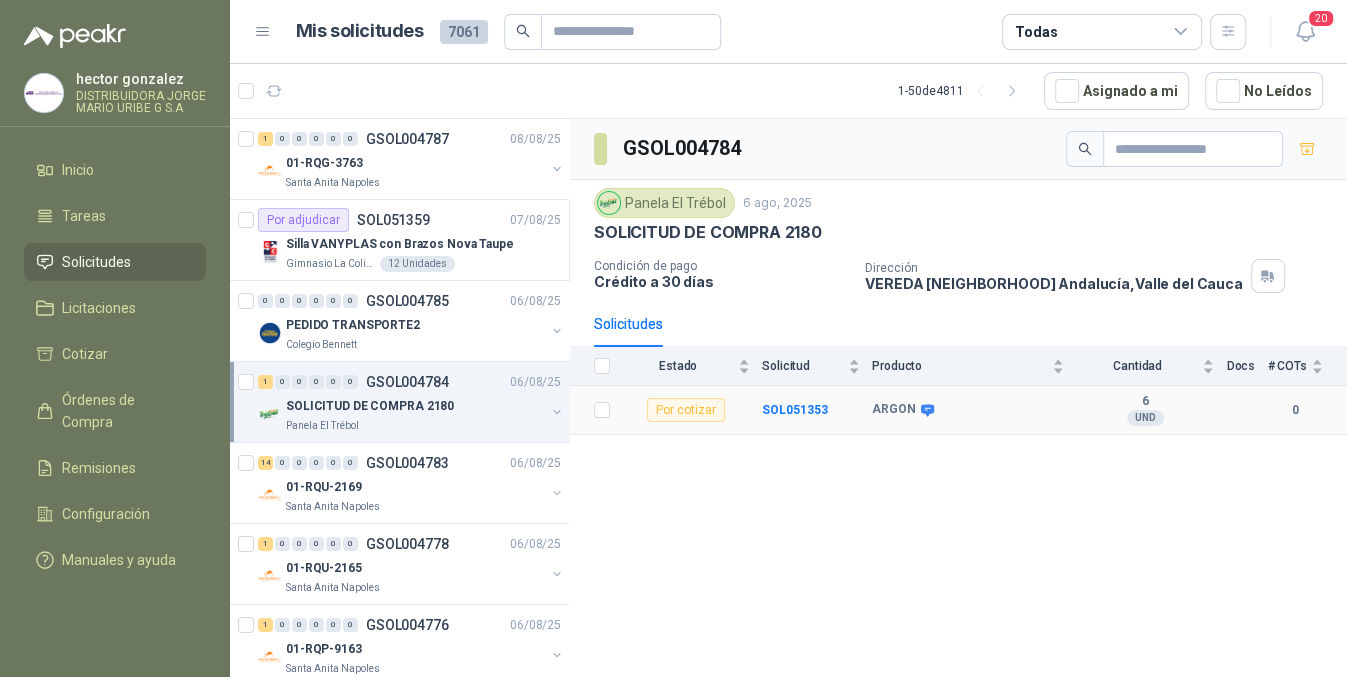 click 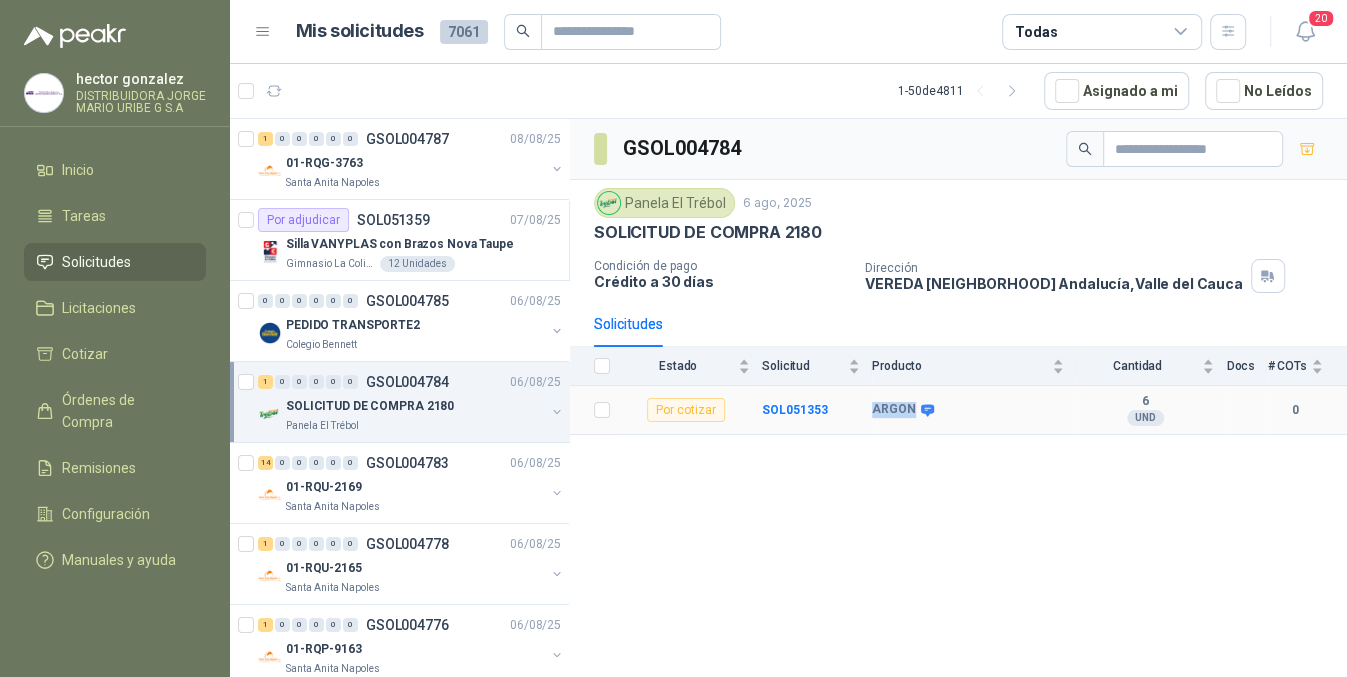 drag, startPoint x: 871, startPoint y: 414, endPoint x: 908, endPoint y: 413, distance: 37.01351 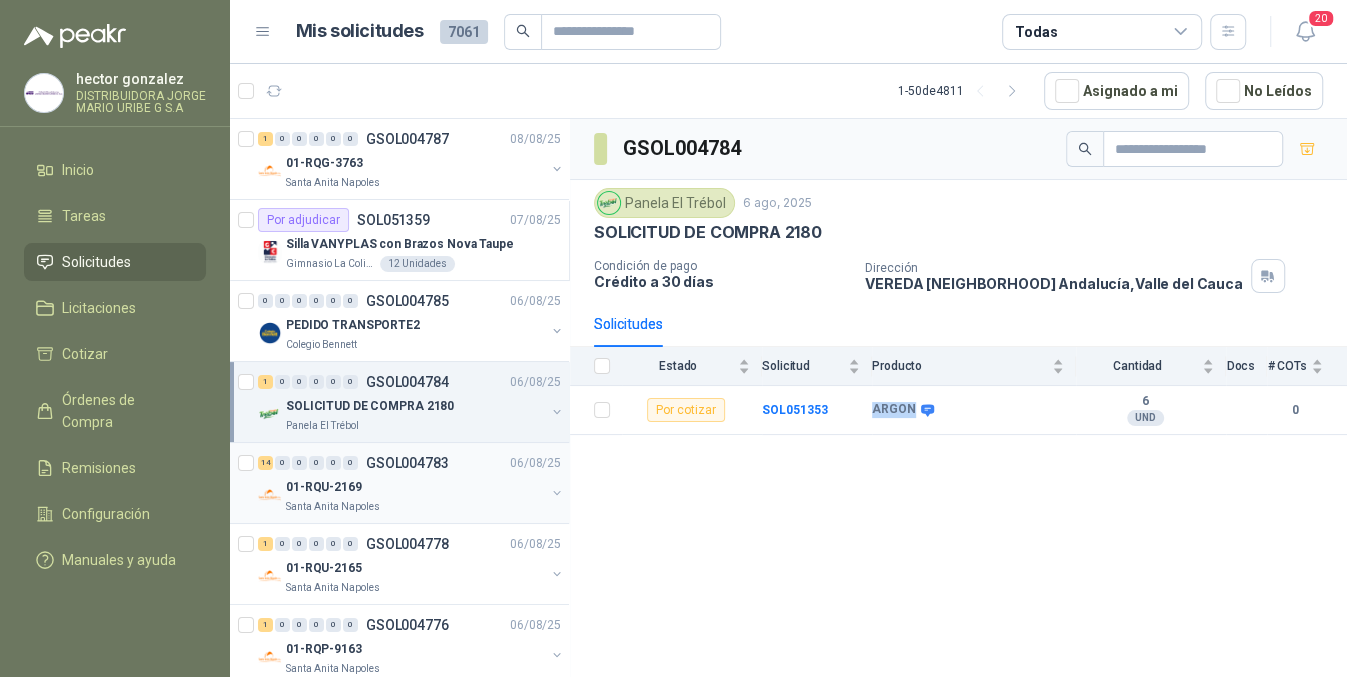 click on "01-RQU-2169" at bounding box center [415, 487] 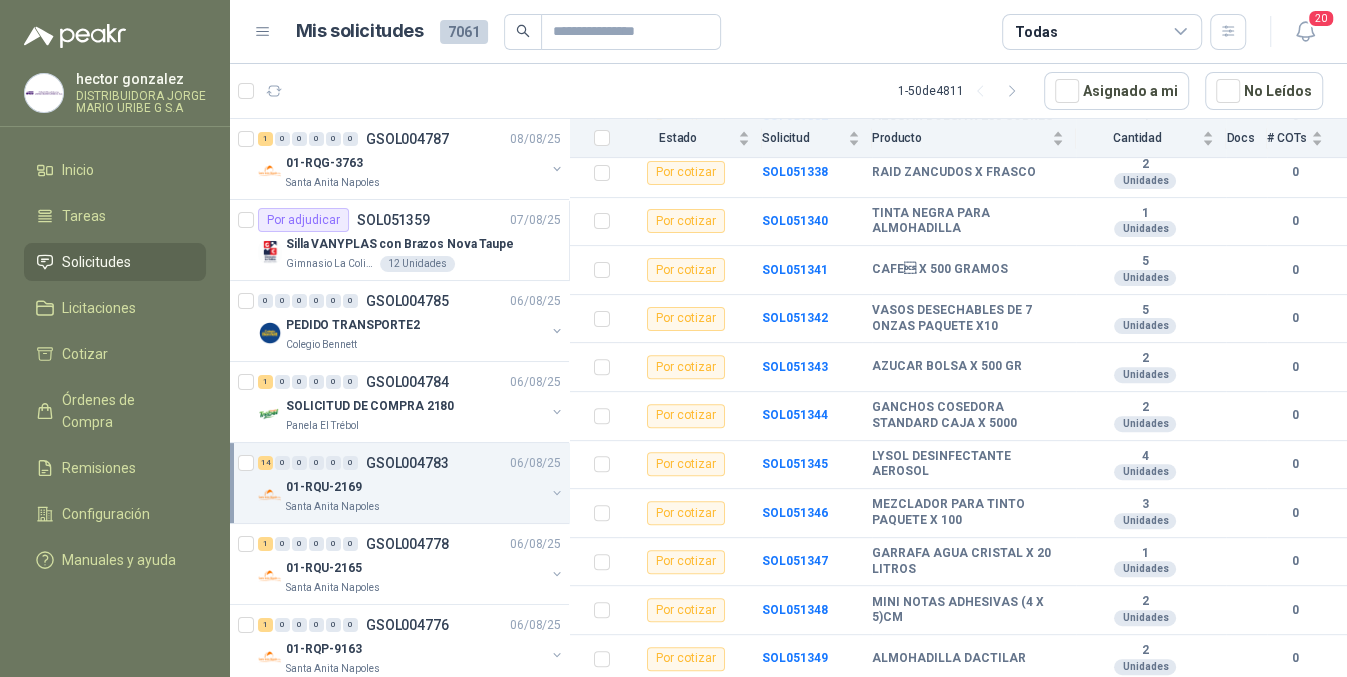 scroll, scrollTop: 407, scrollLeft: 0, axis: vertical 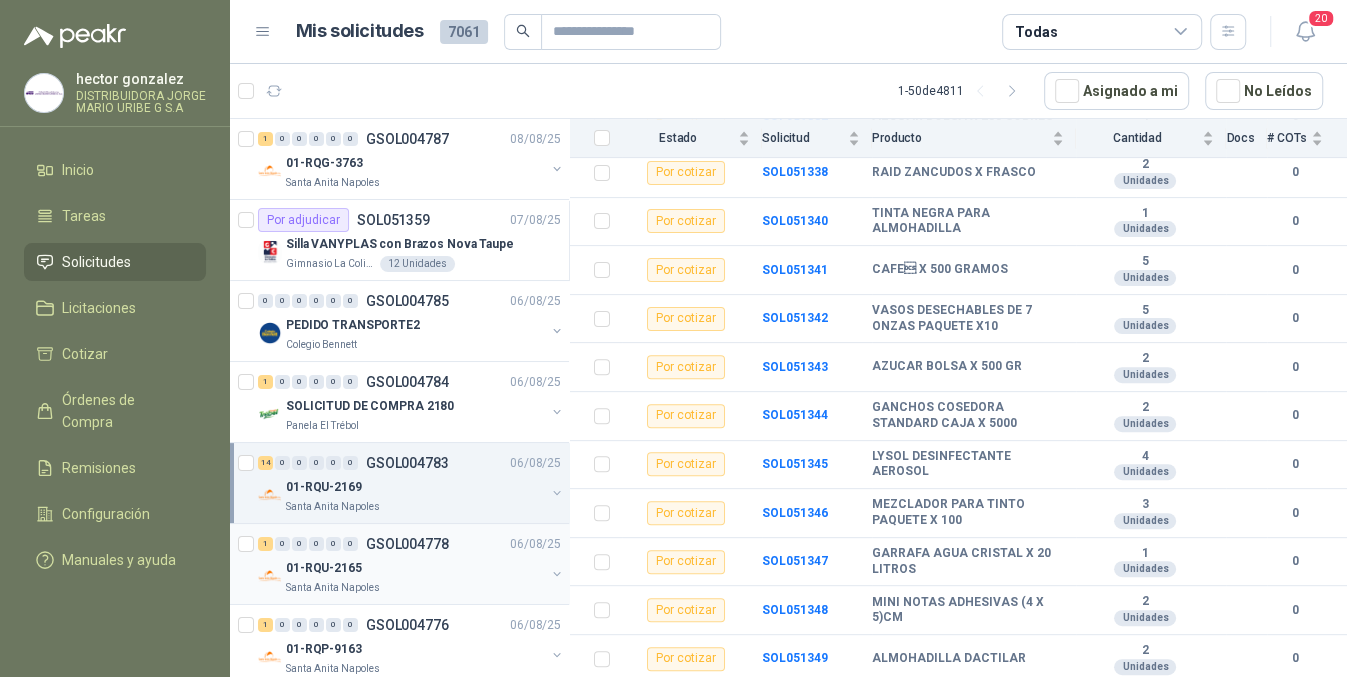 click on "GSOL004778" at bounding box center (407, 544) 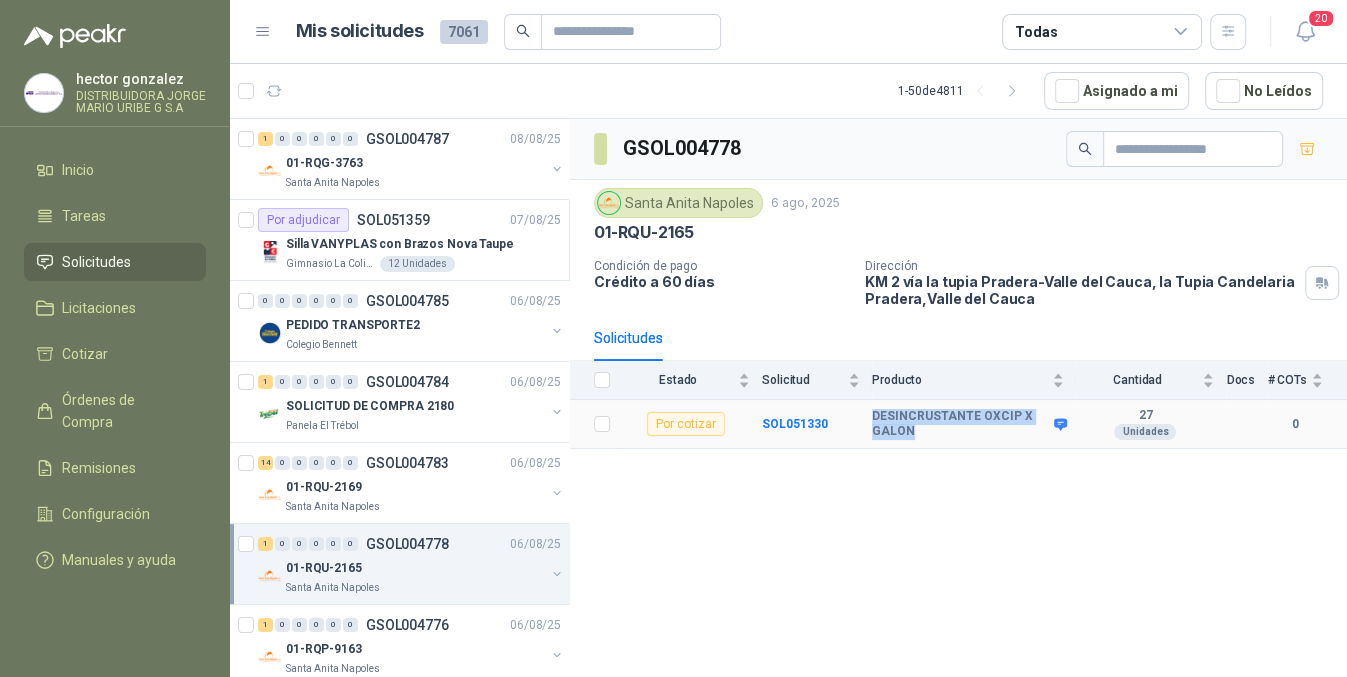 drag, startPoint x: 852, startPoint y: 408, endPoint x: 1027, endPoint y: 428, distance: 176.13914 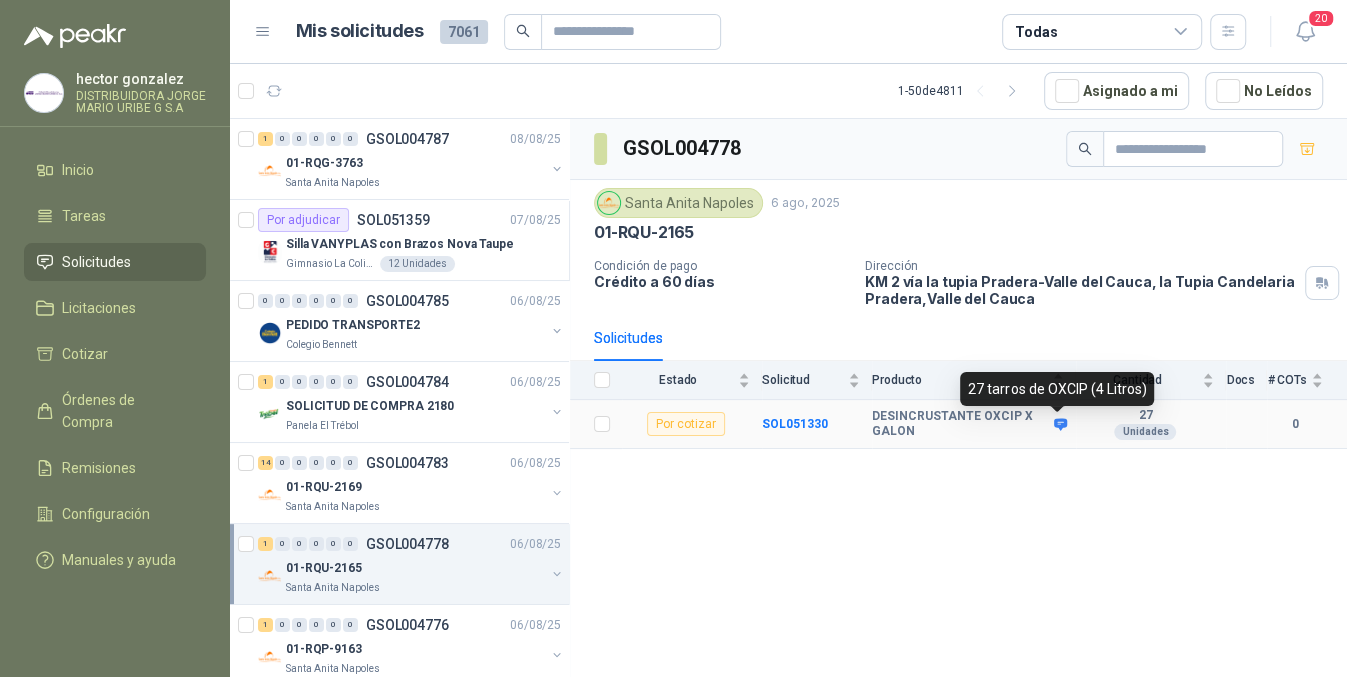 click 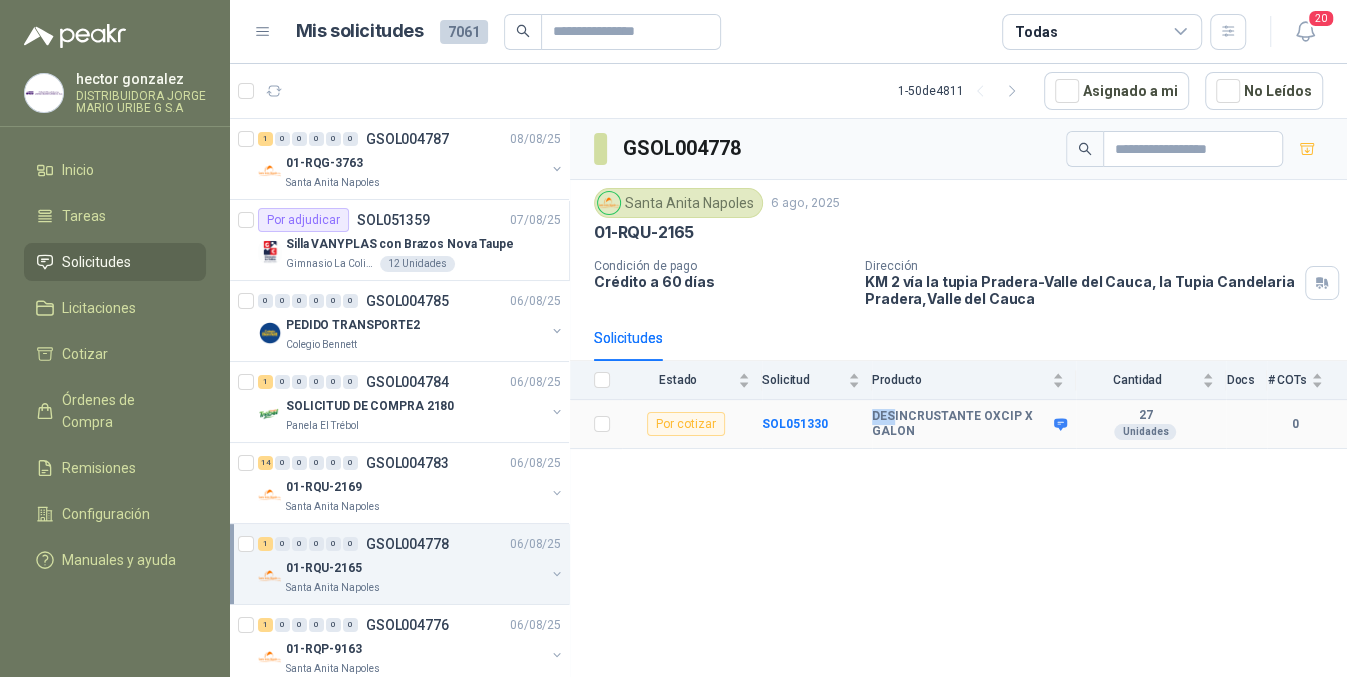 drag, startPoint x: 864, startPoint y: 406, endPoint x: 893, endPoint y: 409, distance: 29.15476 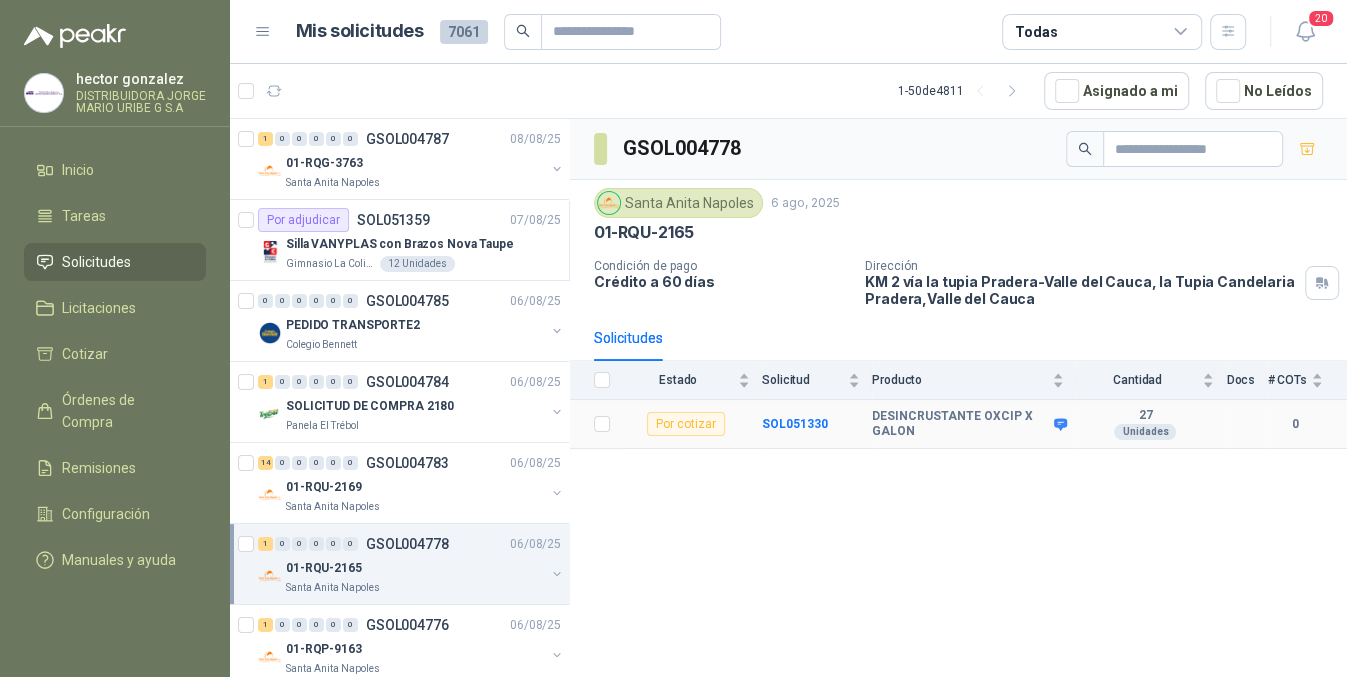 click on "DESINCRUSTANTE OXCIP X GALON" at bounding box center [968, 424] 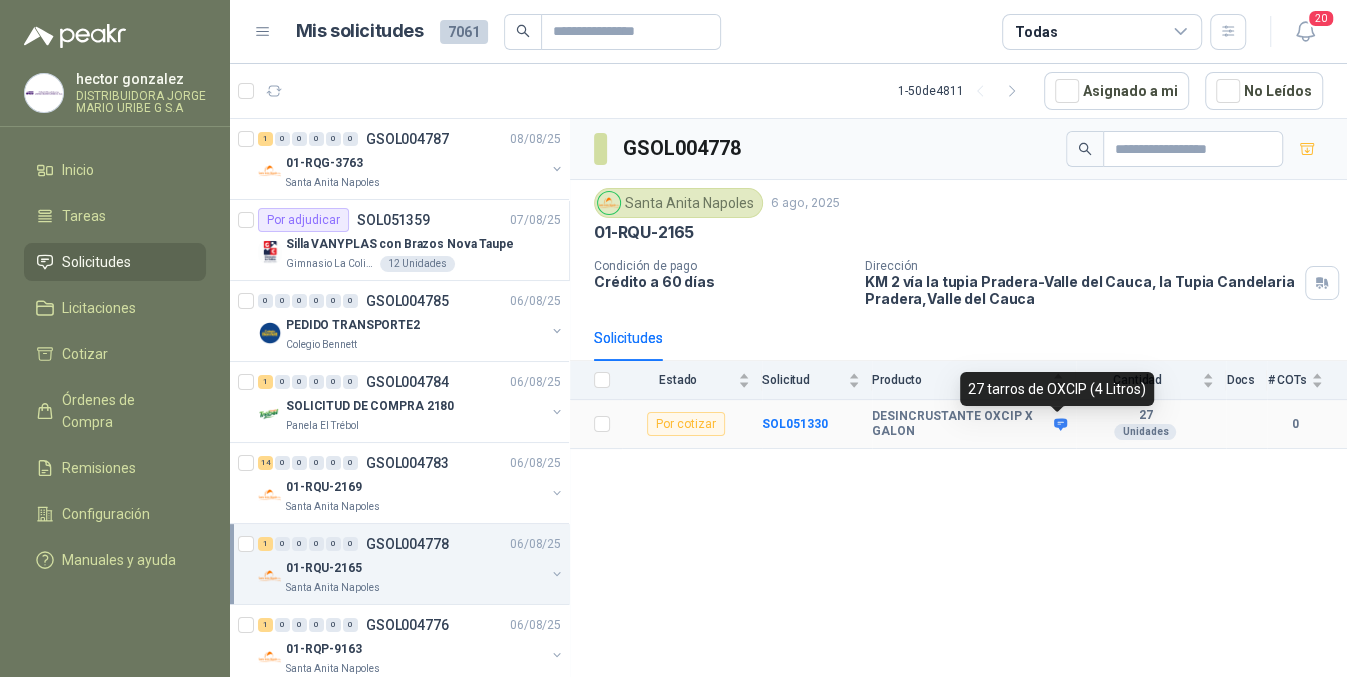 click 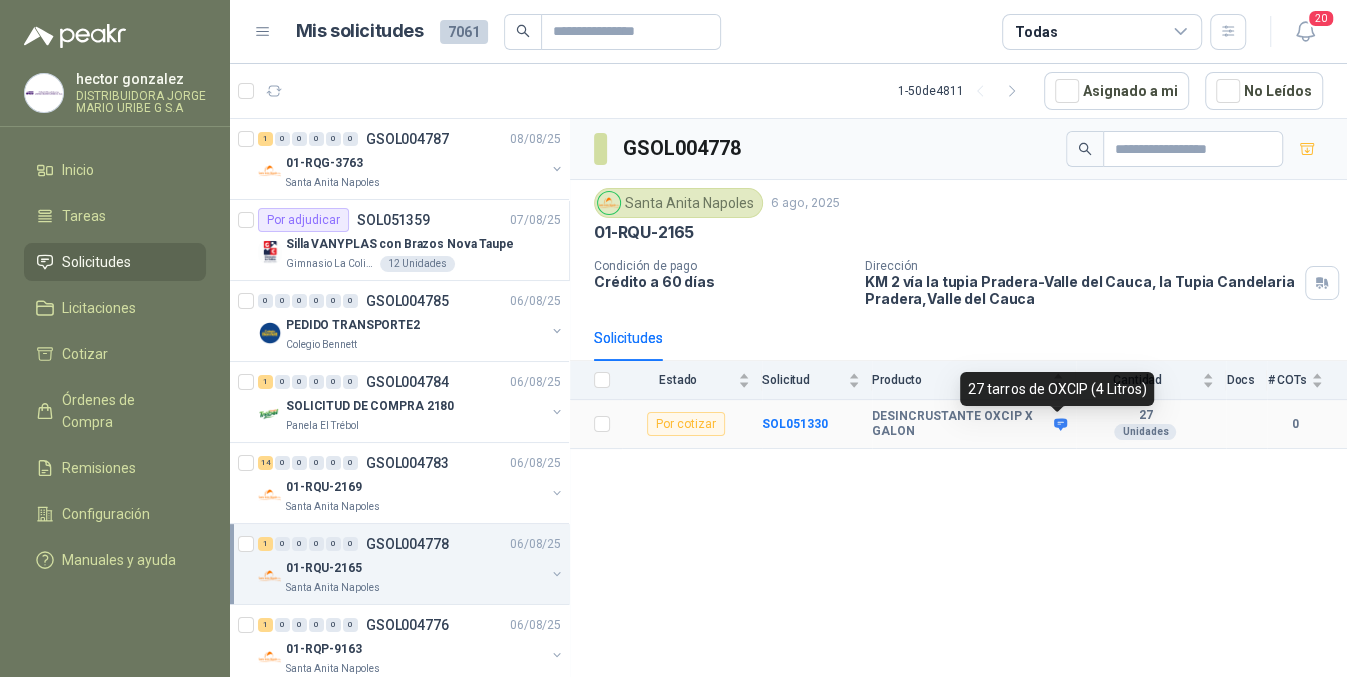 click 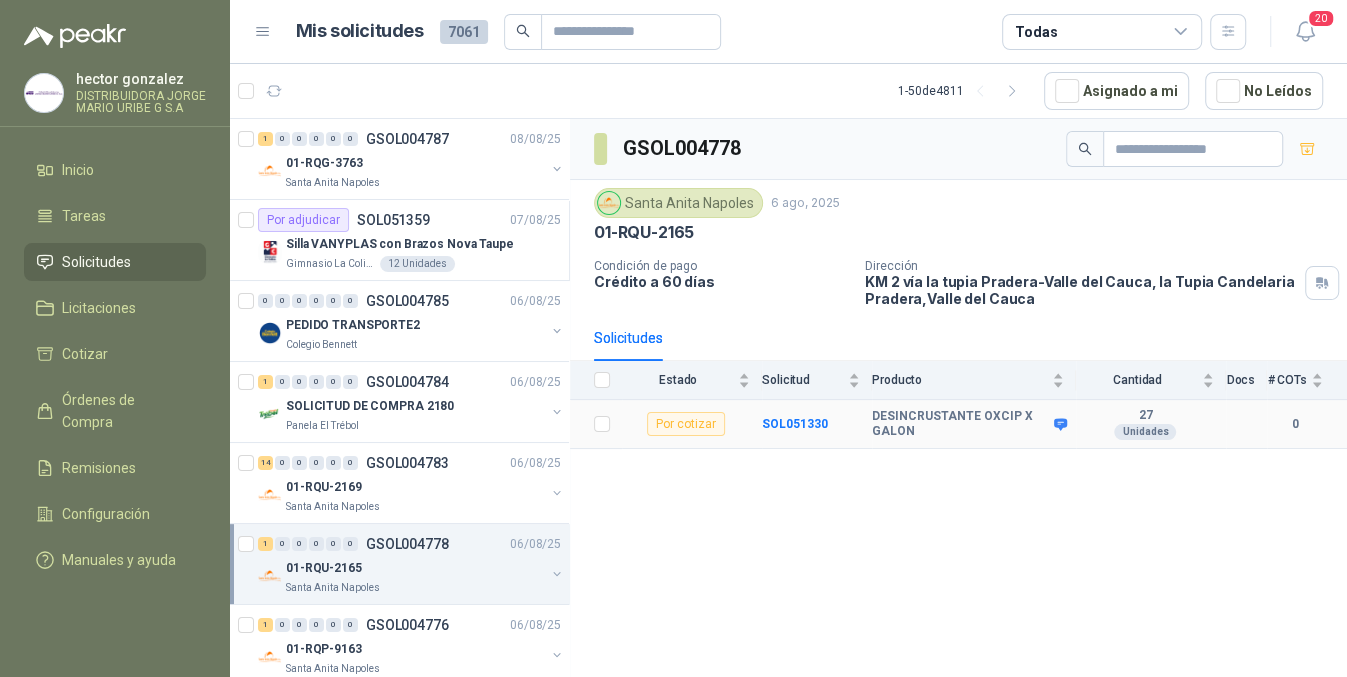drag, startPoint x: 871, startPoint y: 417, endPoint x: 1034, endPoint y: 410, distance: 163.15024 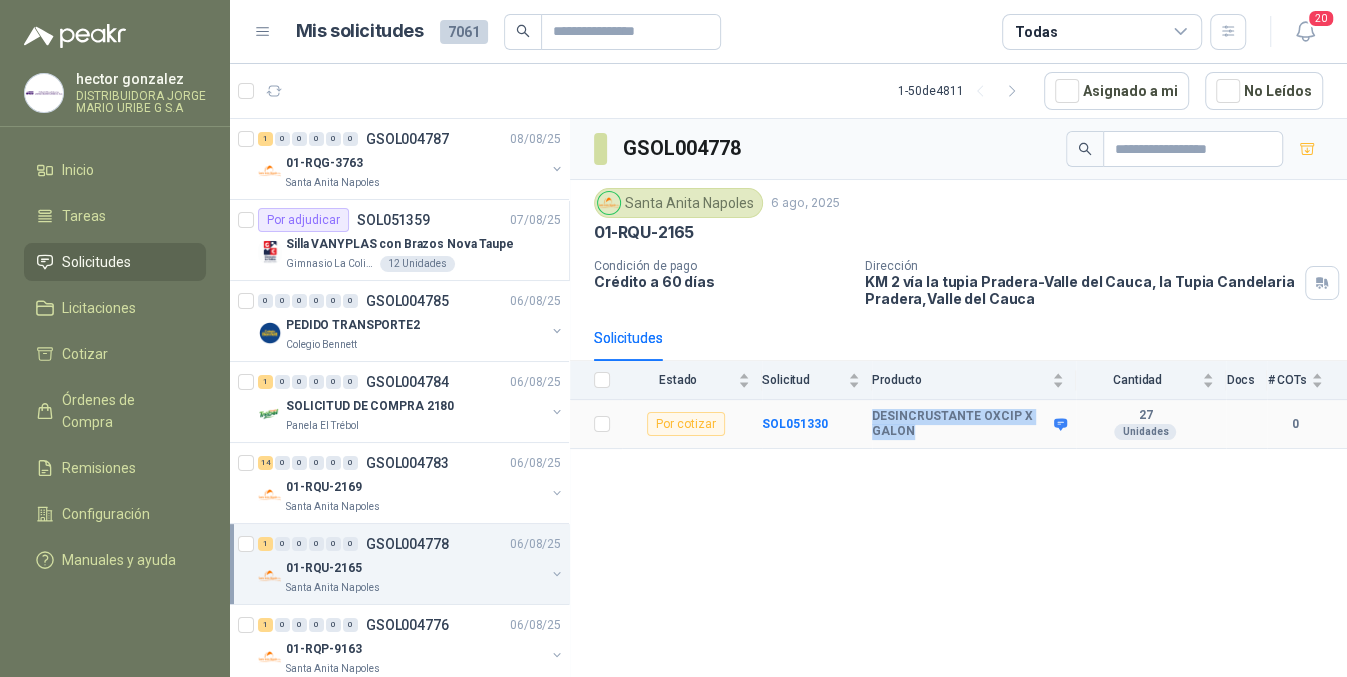 drag, startPoint x: 873, startPoint y: 415, endPoint x: 1016, endPoint y: 430, distance: 143.78456 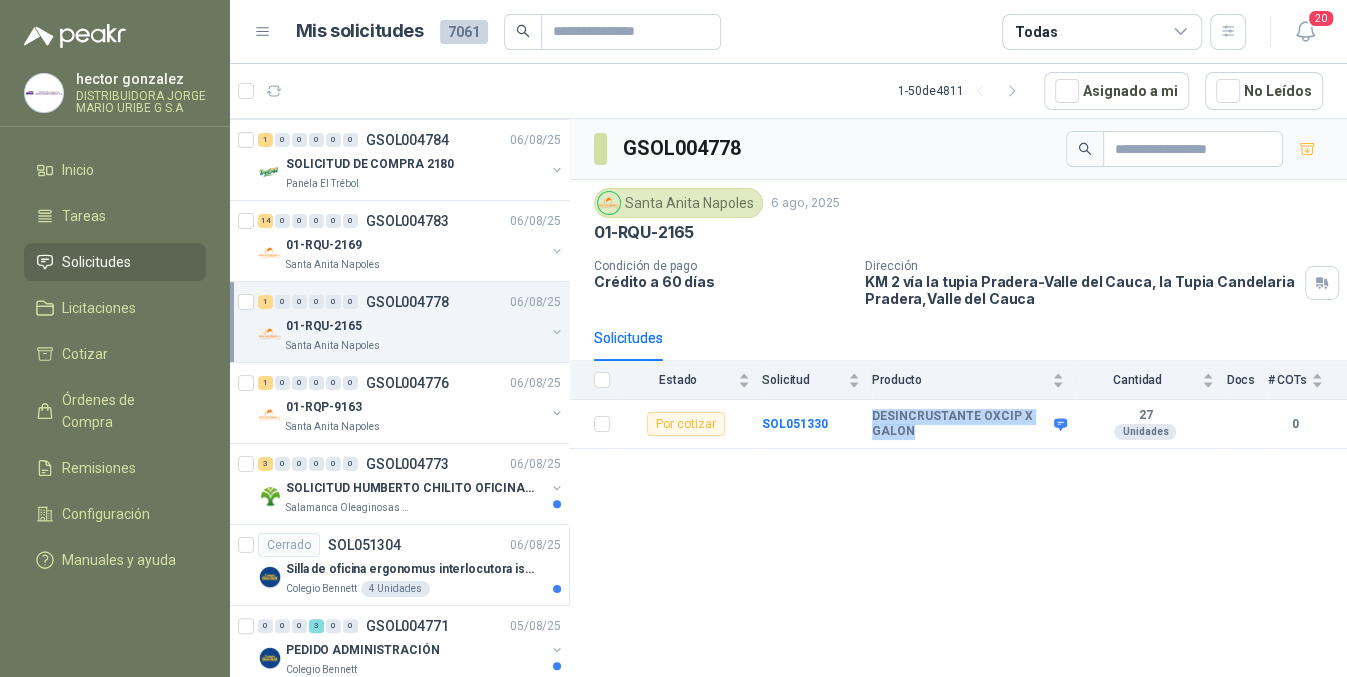 scroll, scrollTop: 0, scrollLeft: 0, axis: both 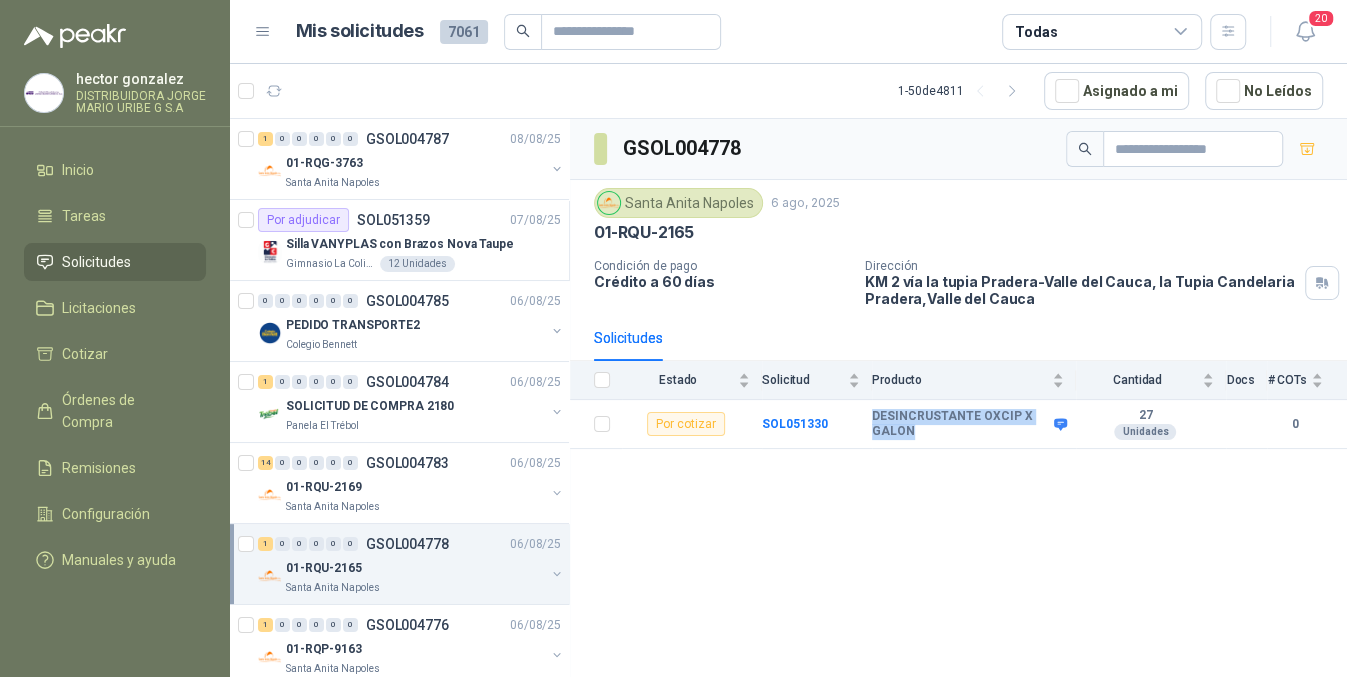 click on "1   0   0   0   0   0   GSOL004778 06/08/25" at bounding box center [411, 544] 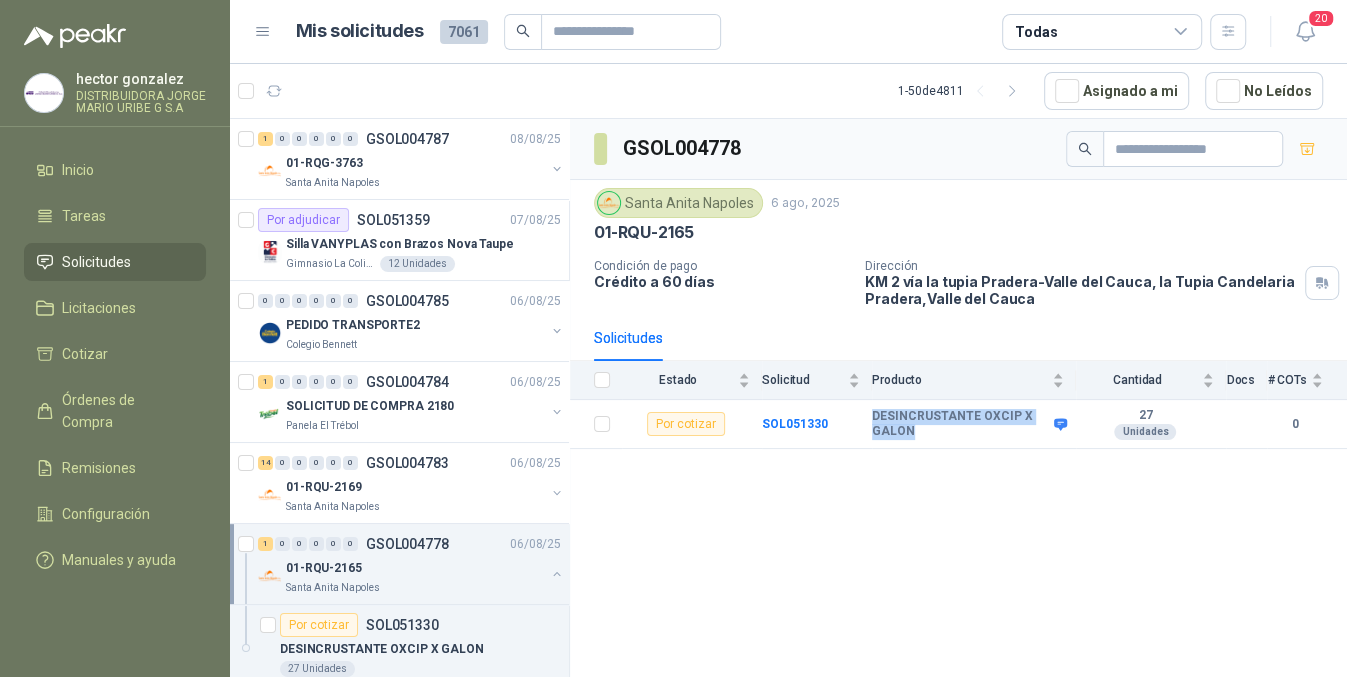scroll, scrollTop: 366, scrollLeft: 0, axis: vertical 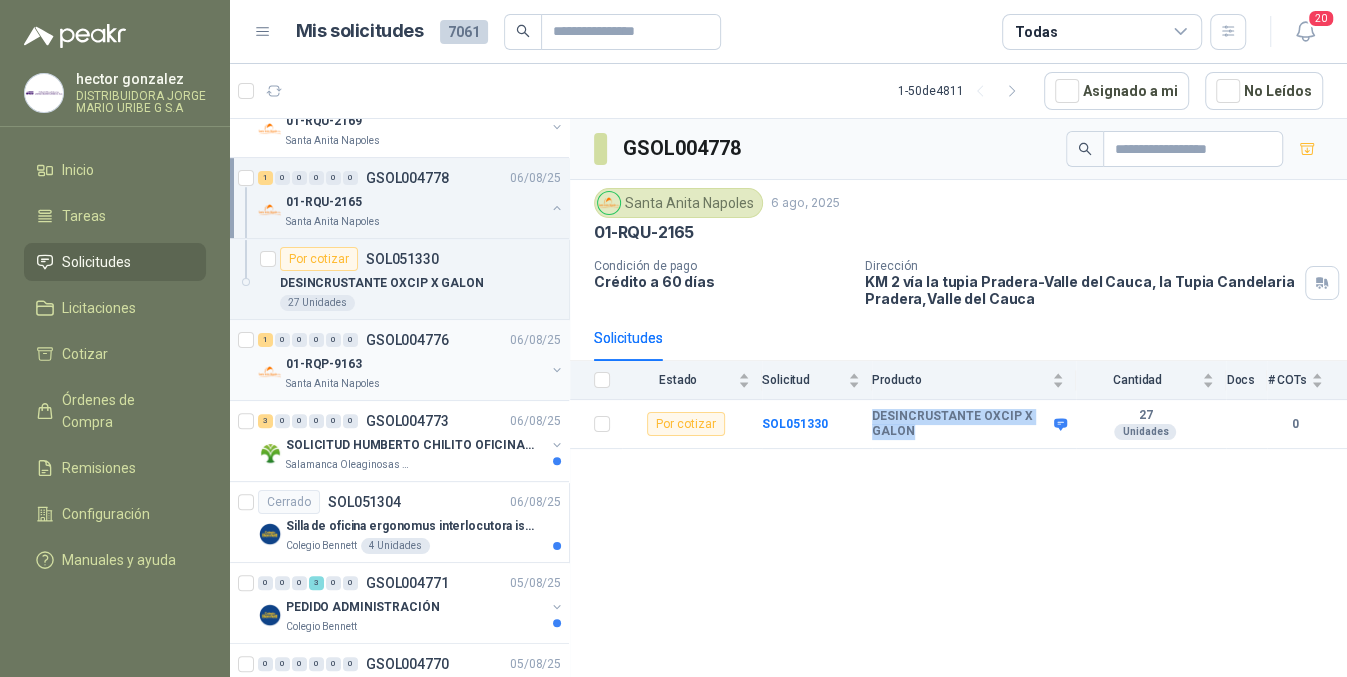 click on "01-RQP-9163" at bounding box center [415, 364] 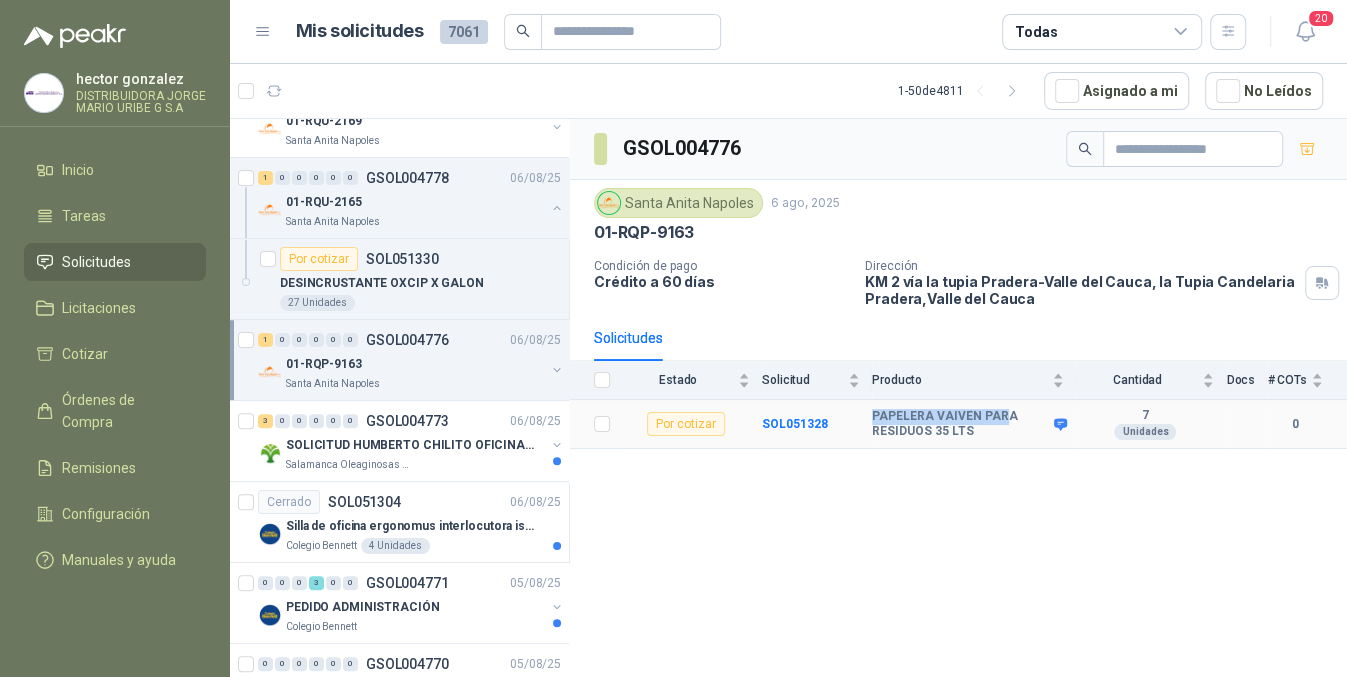 drag, startPoint x: 869, startPoint y: 417, endPoint x: 1000, endPoint y: 419, distance: 131.01526 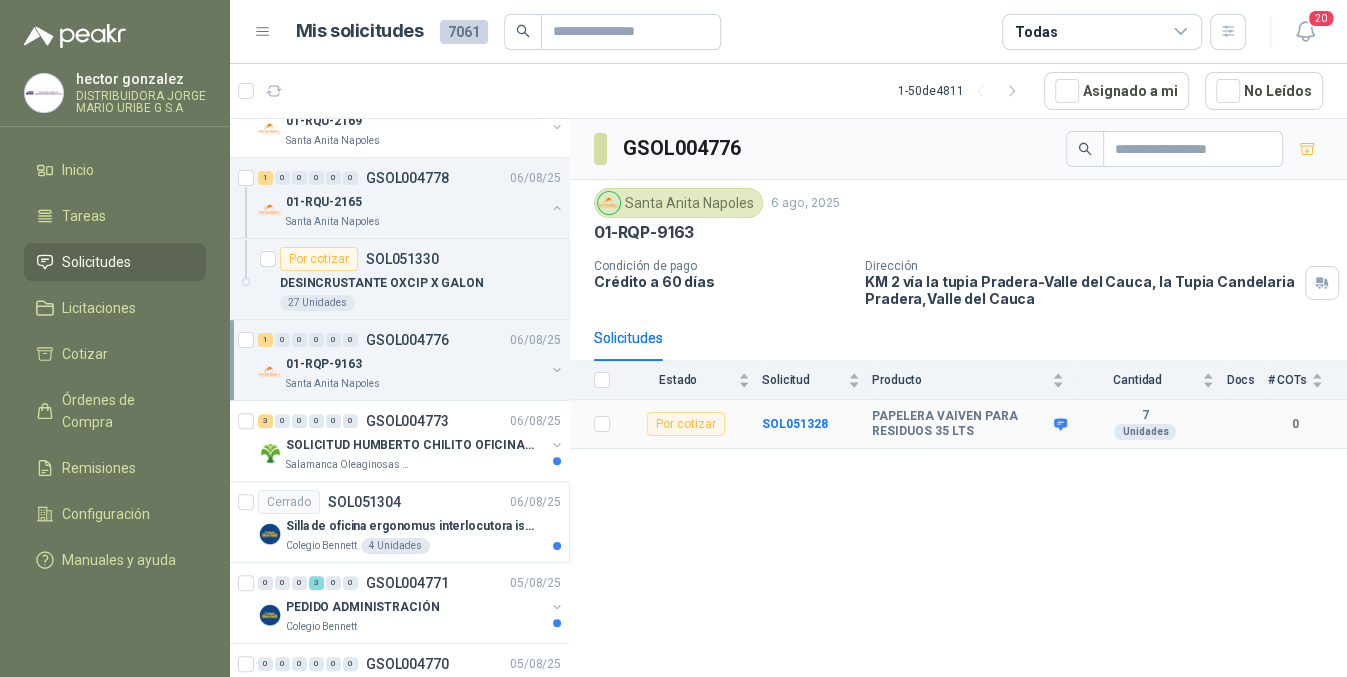 click 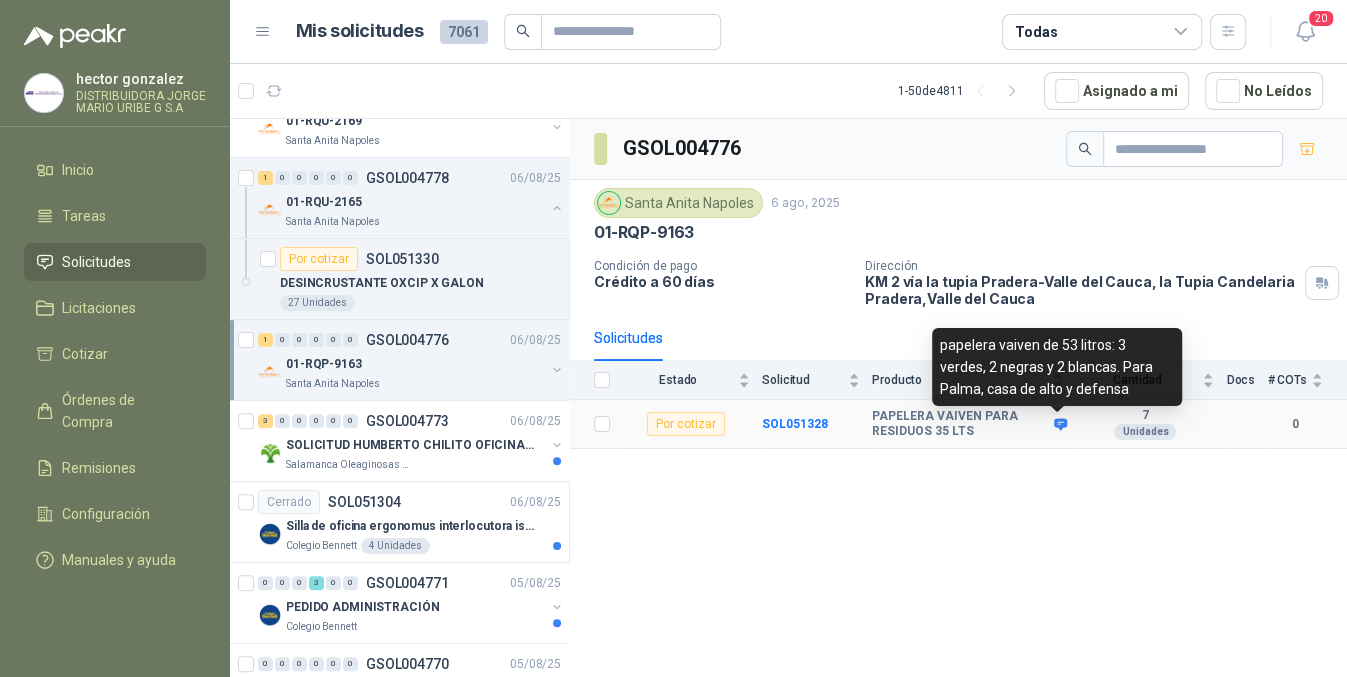 click 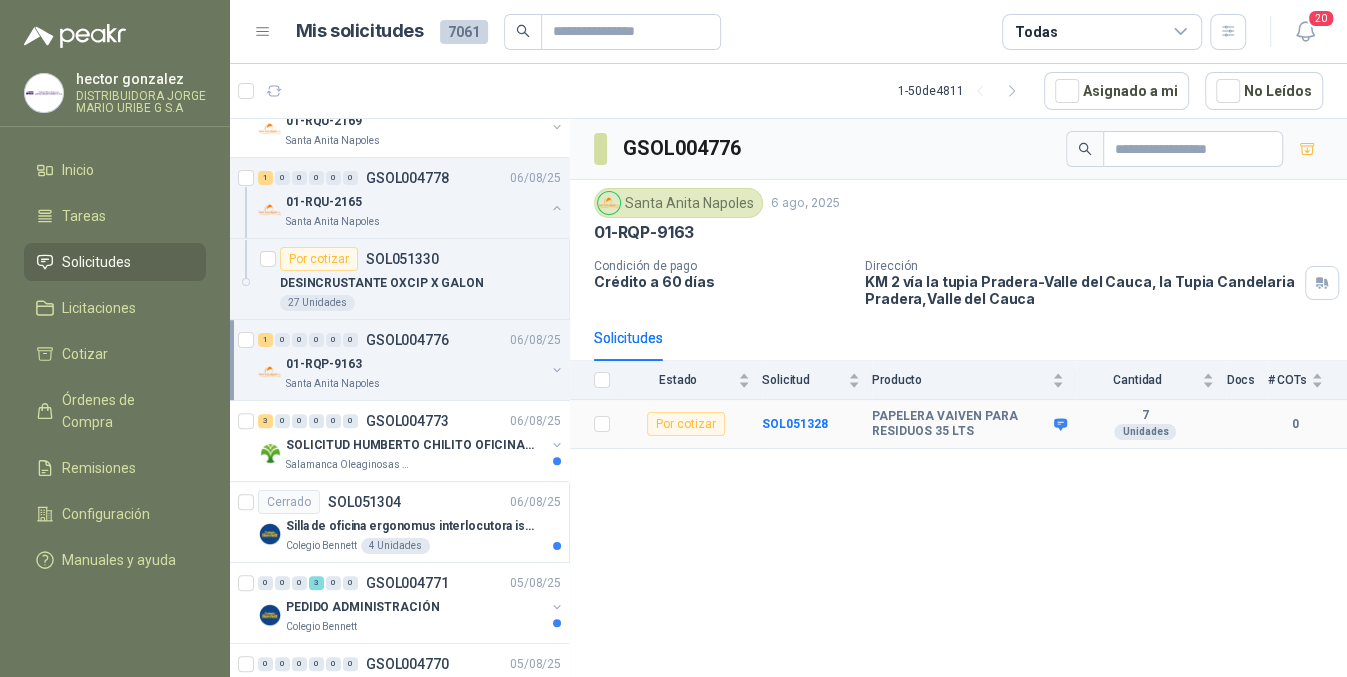 click 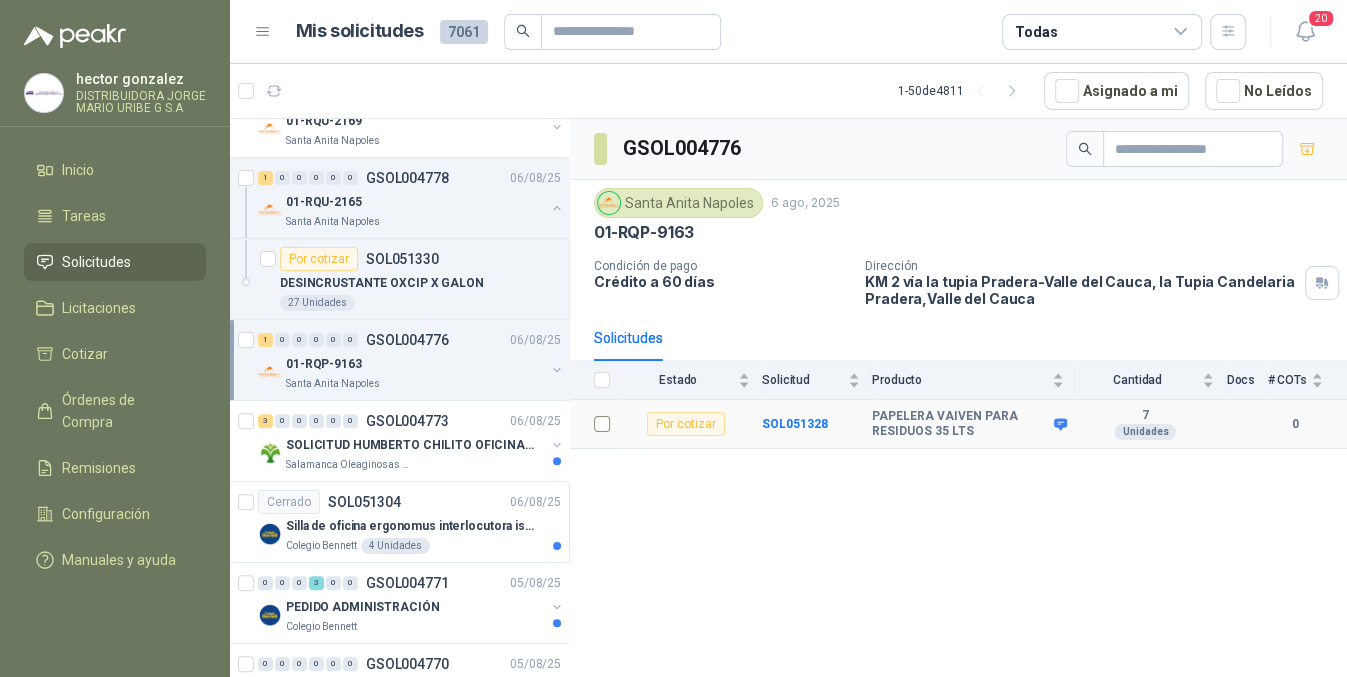 click at bounding box center (596, 424) 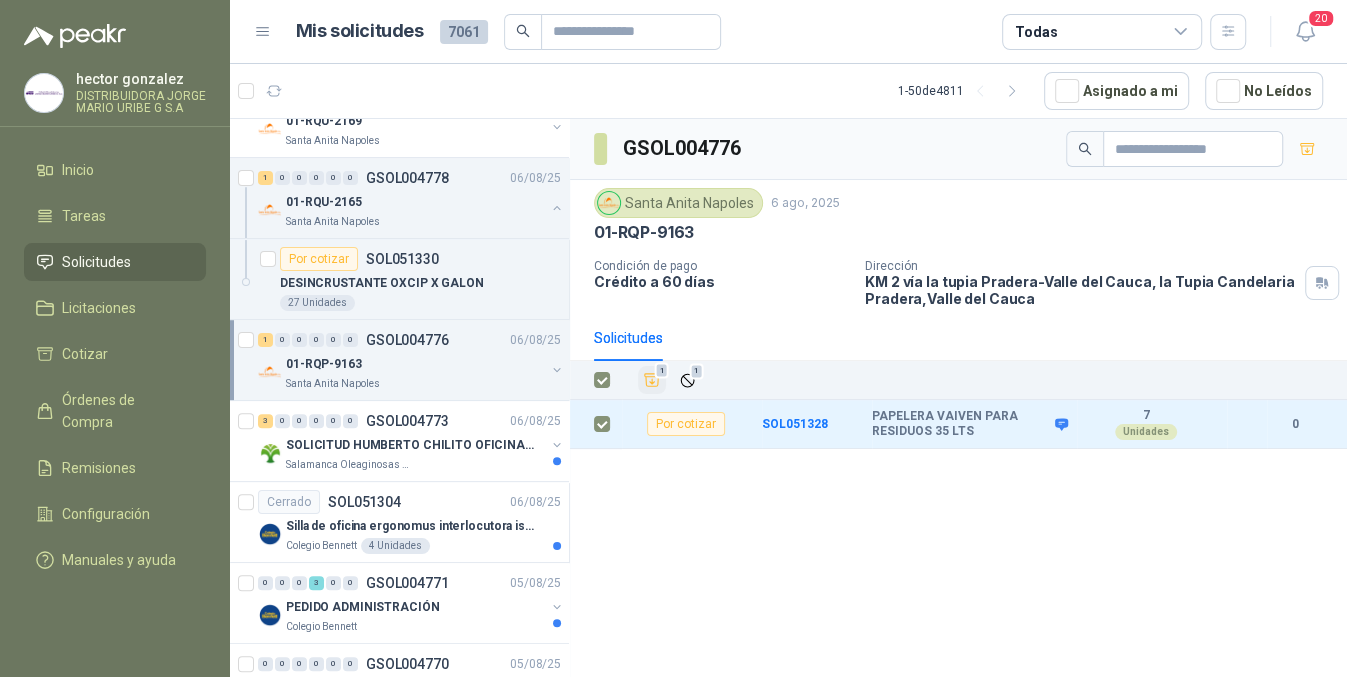 click on "1" at bounding box center (652, 380) 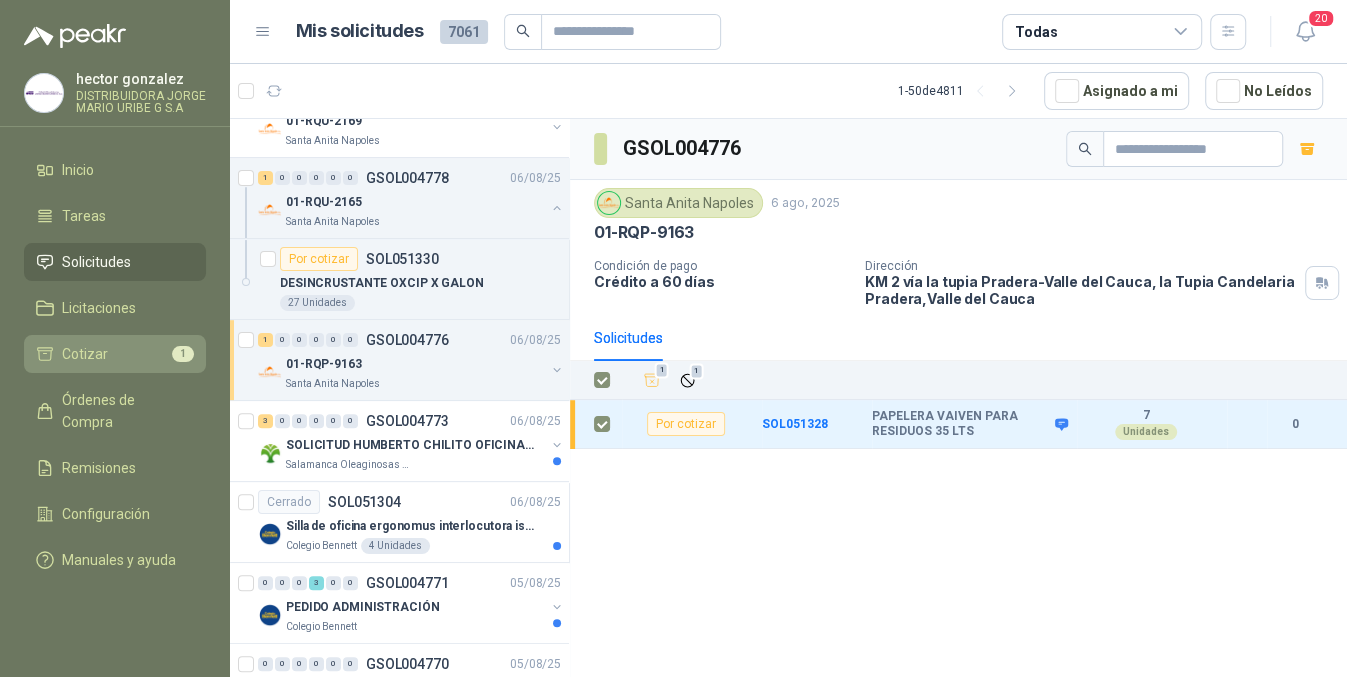 click on "Cotizar" at bounding box center (85, 354) 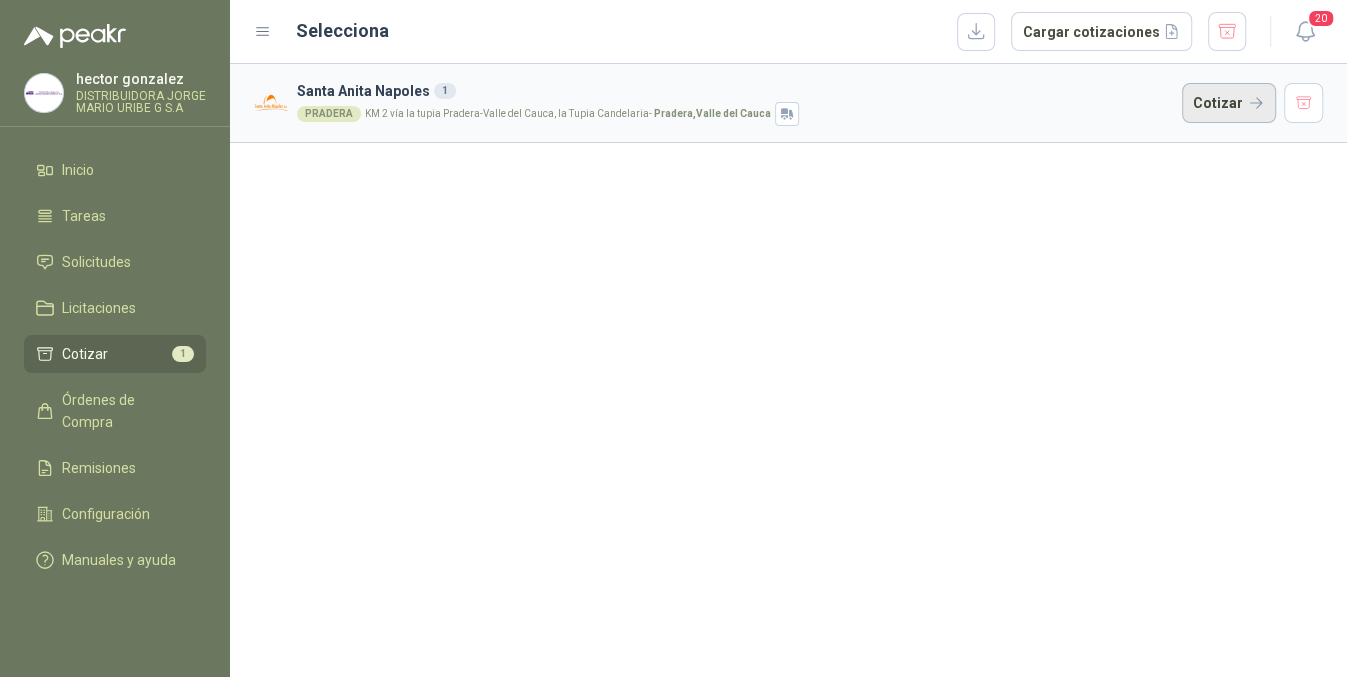 click on "Cotizar" at bounding box center [1229, 103] 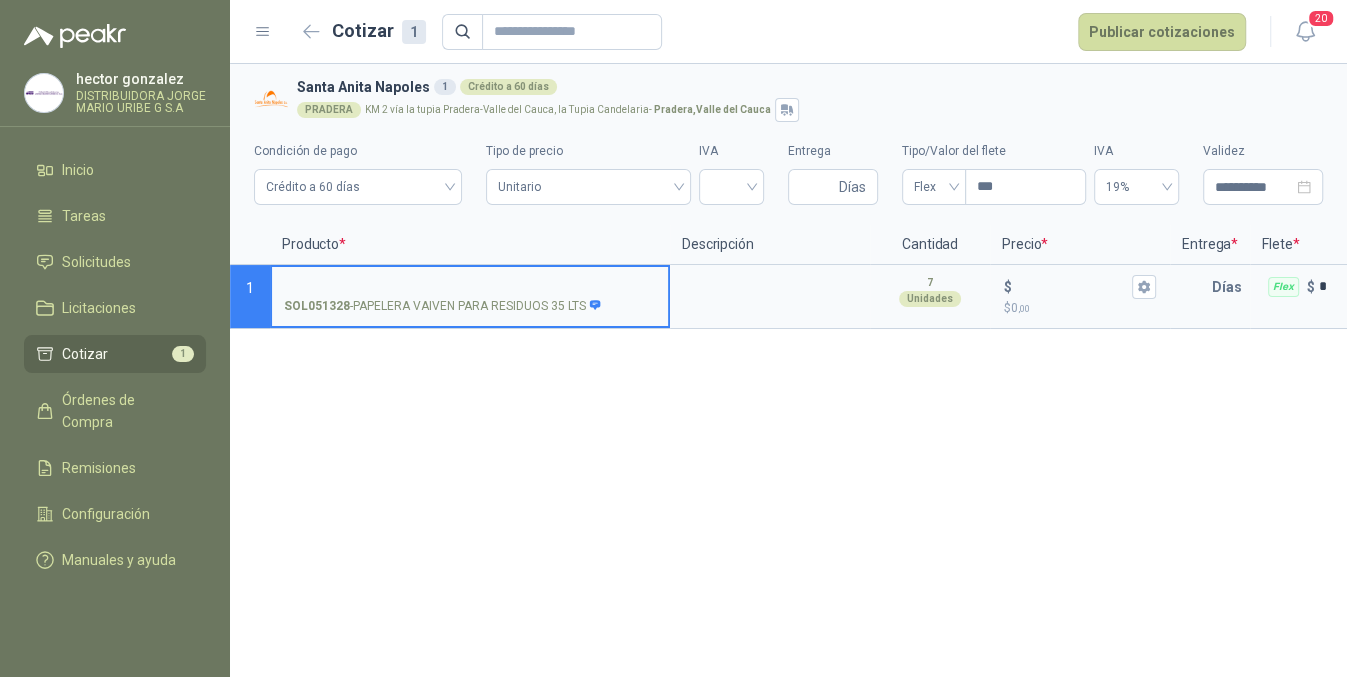 type 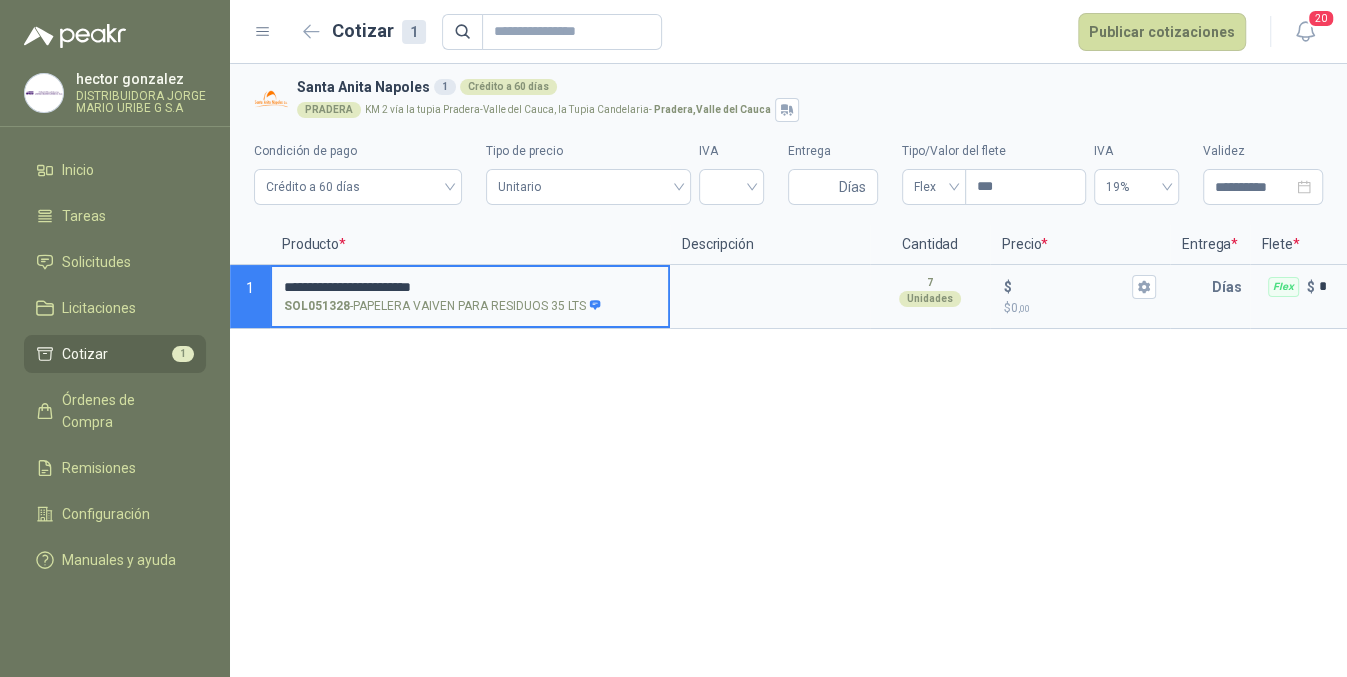 click 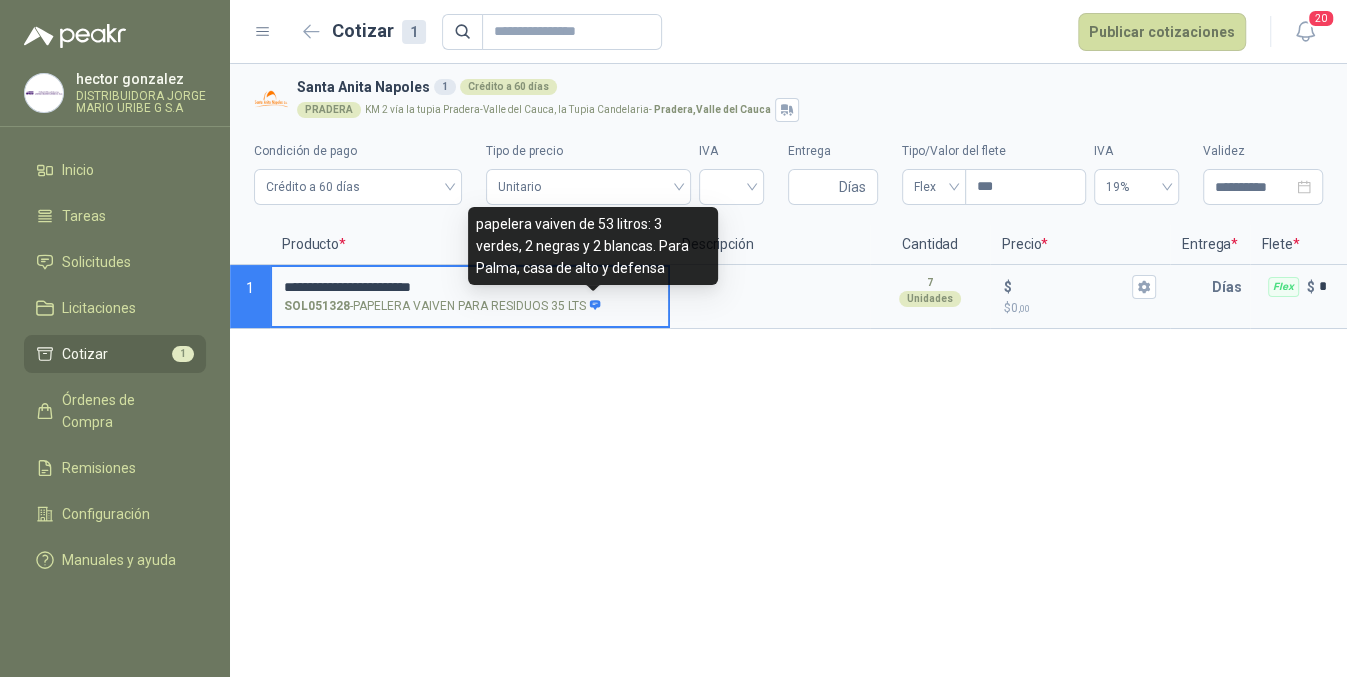 click 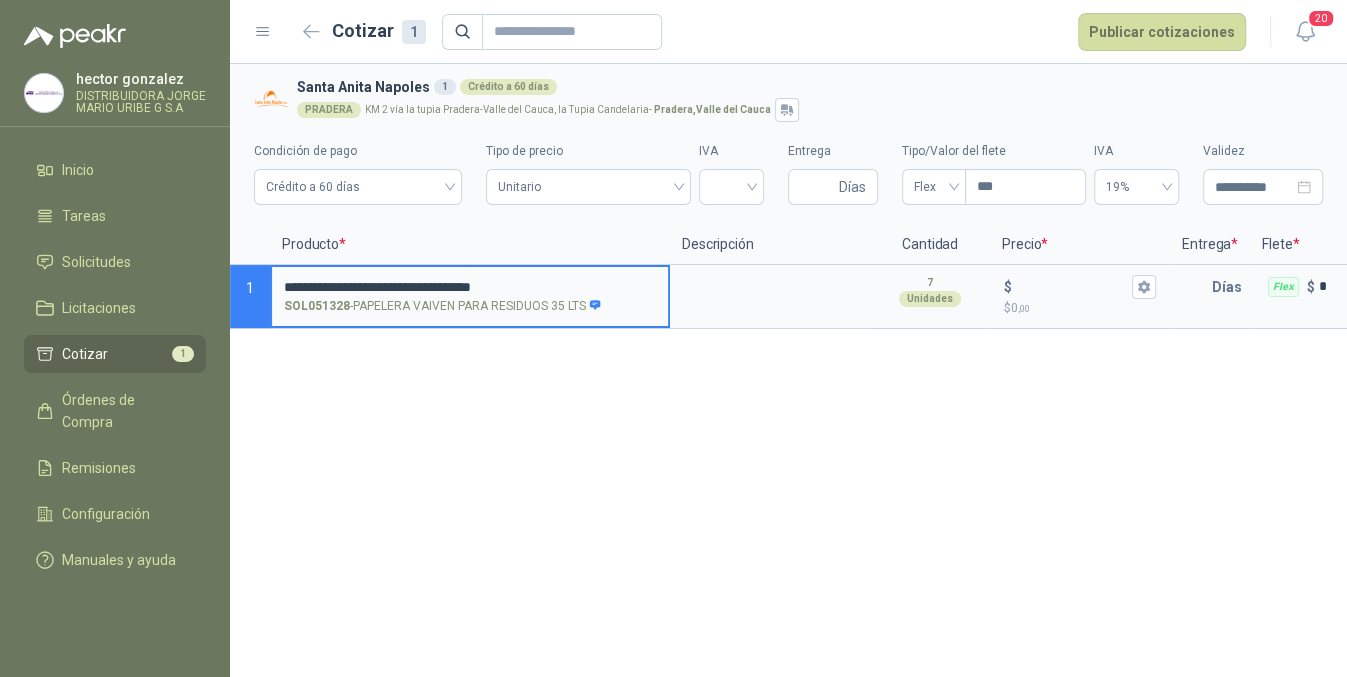 click 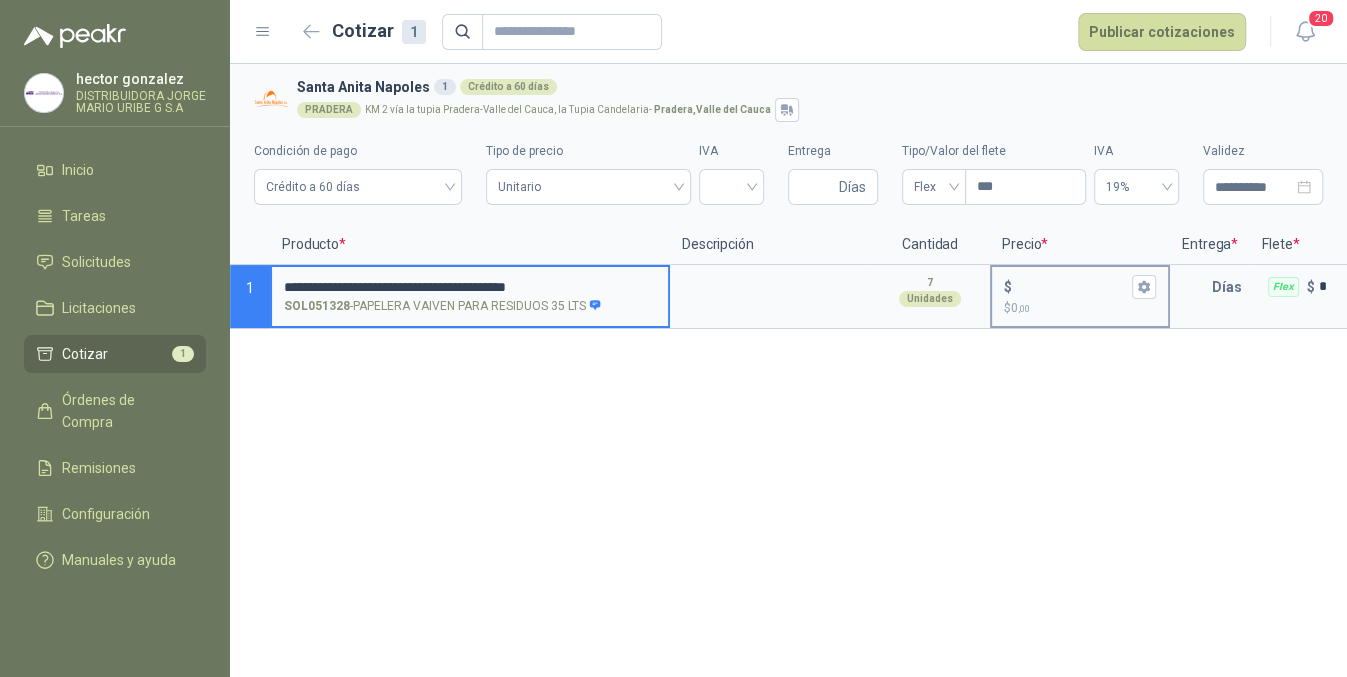 type on "**********" 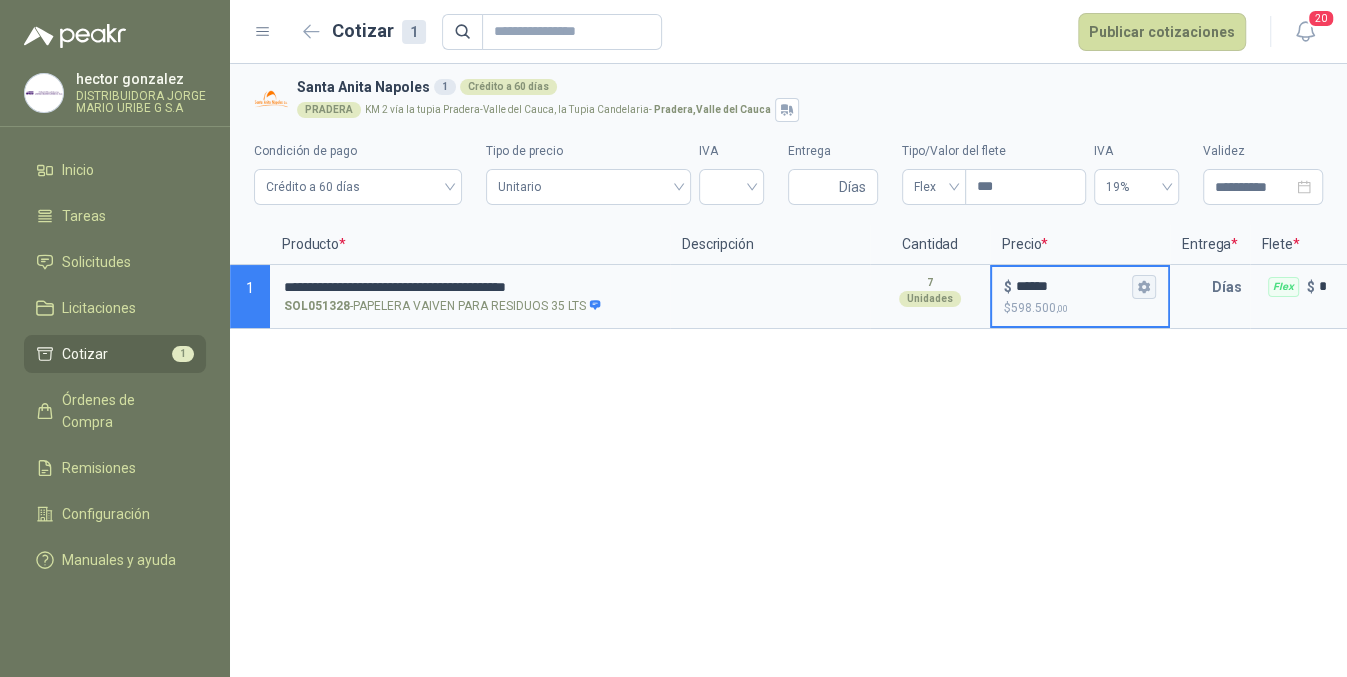 type on "******" 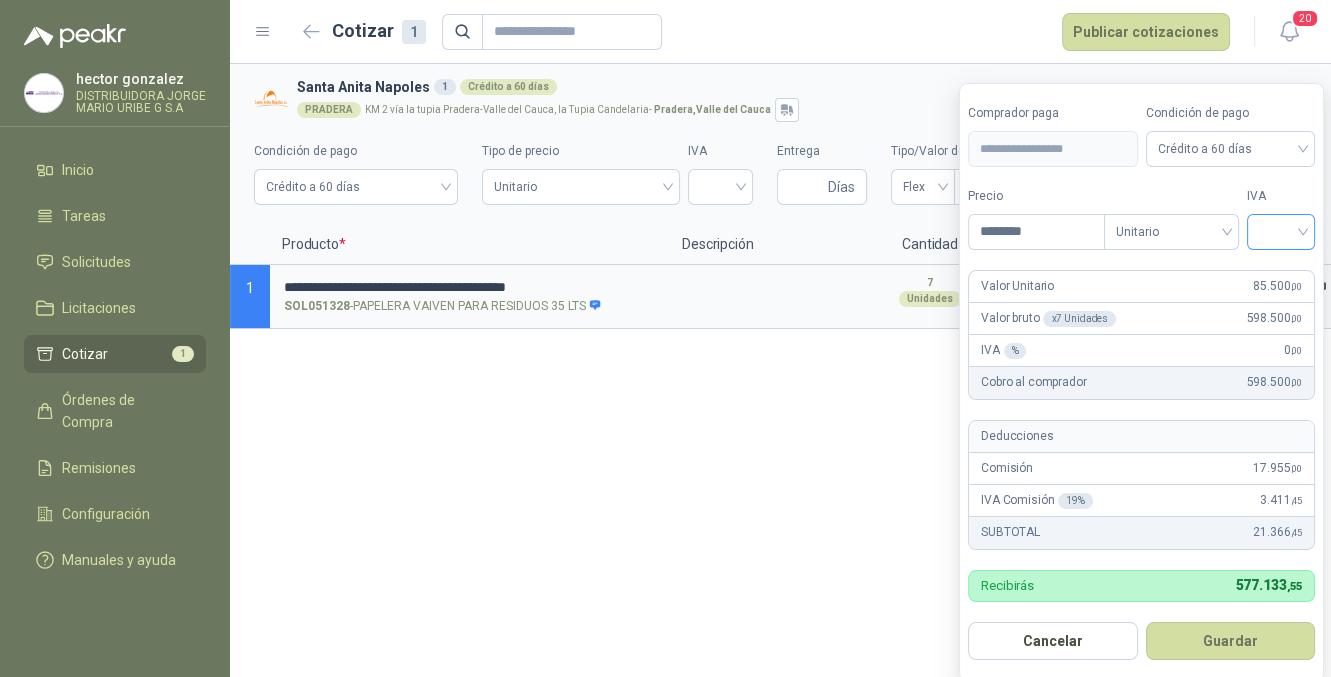 click at bounding box center [1281, 230] 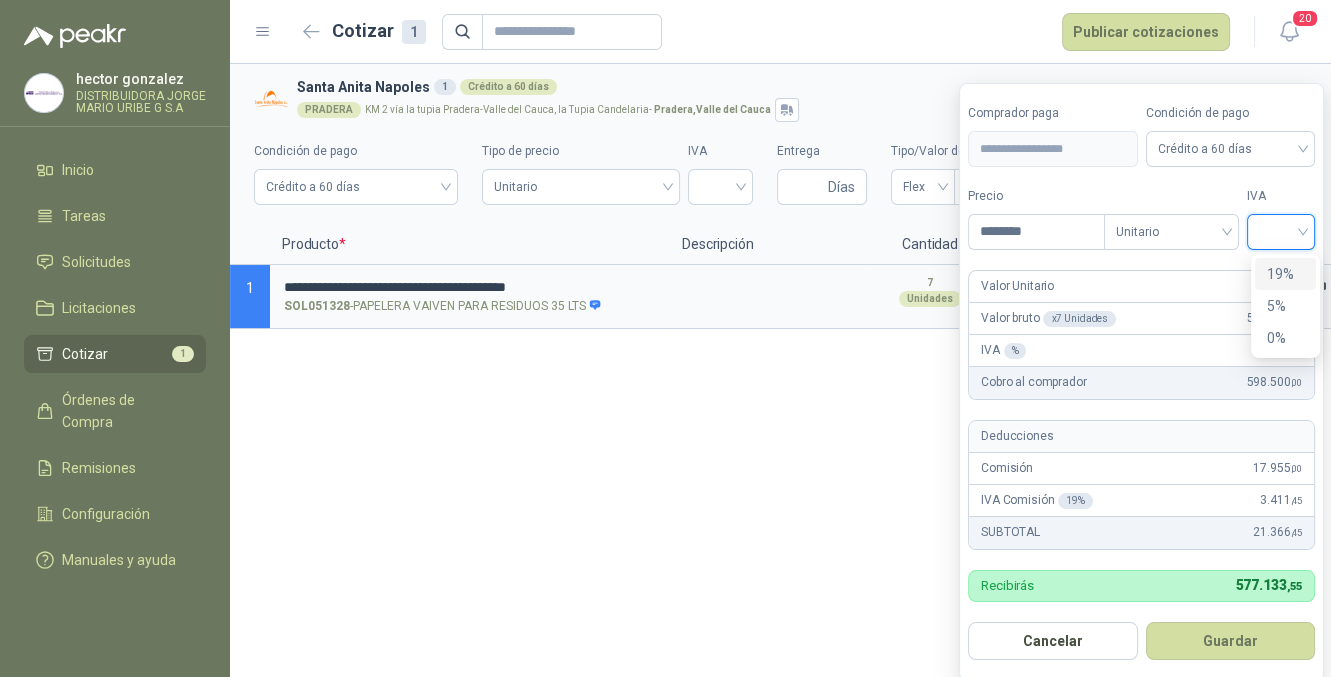 click on "19%" at bounding box center [1285, 274] 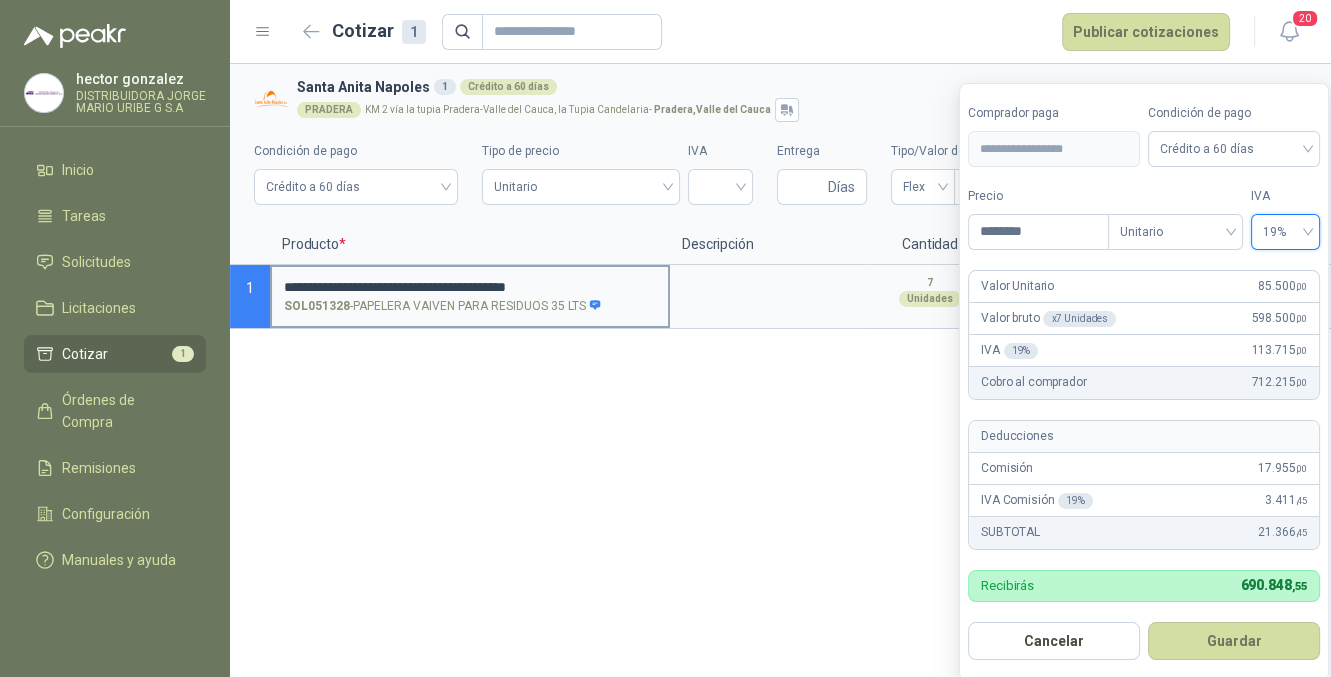 click on "**********" at bounding box center (470, 287) 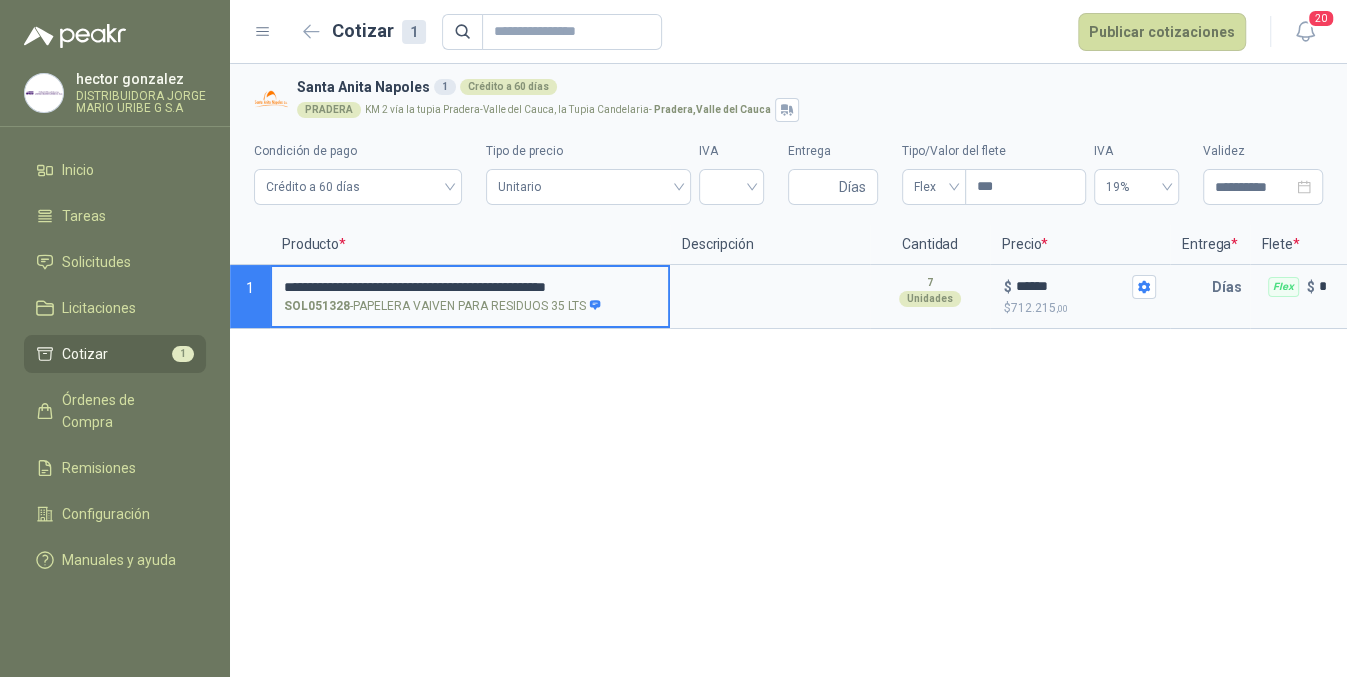 scroll, scrollTop: 0, scrollLeft: 24, axis: horizontal 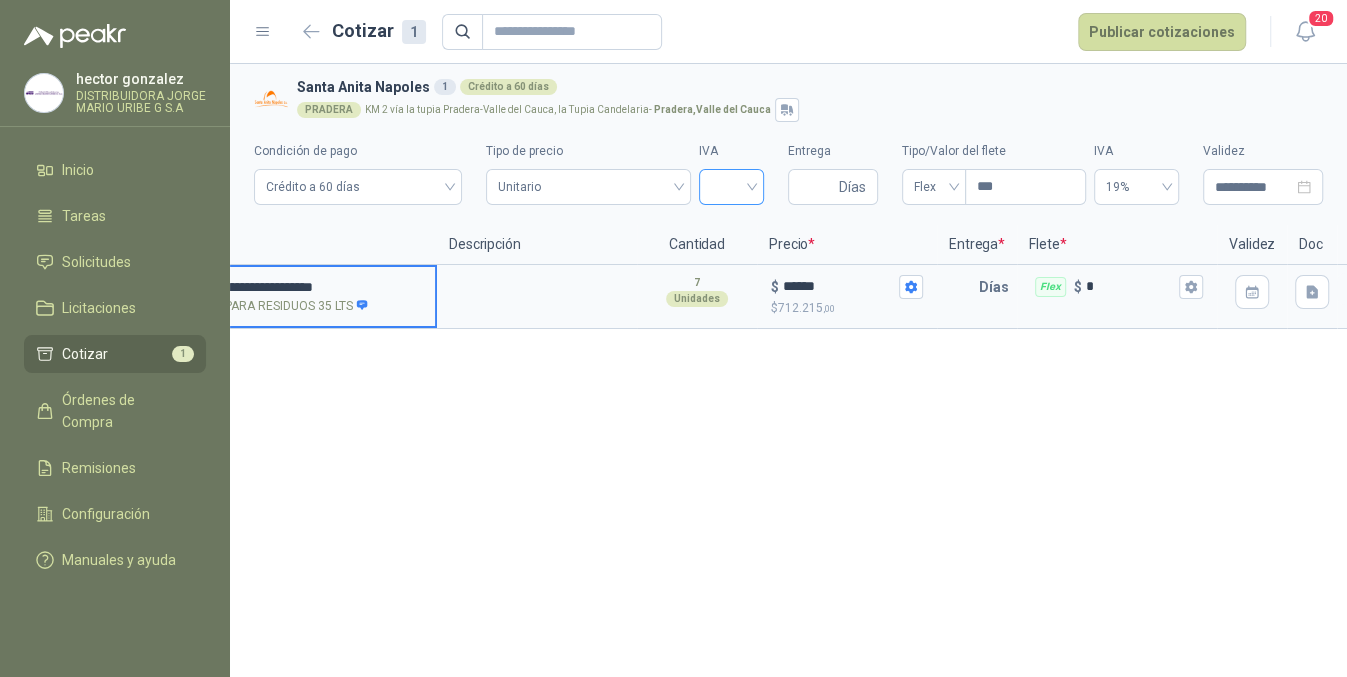 type on "**********" 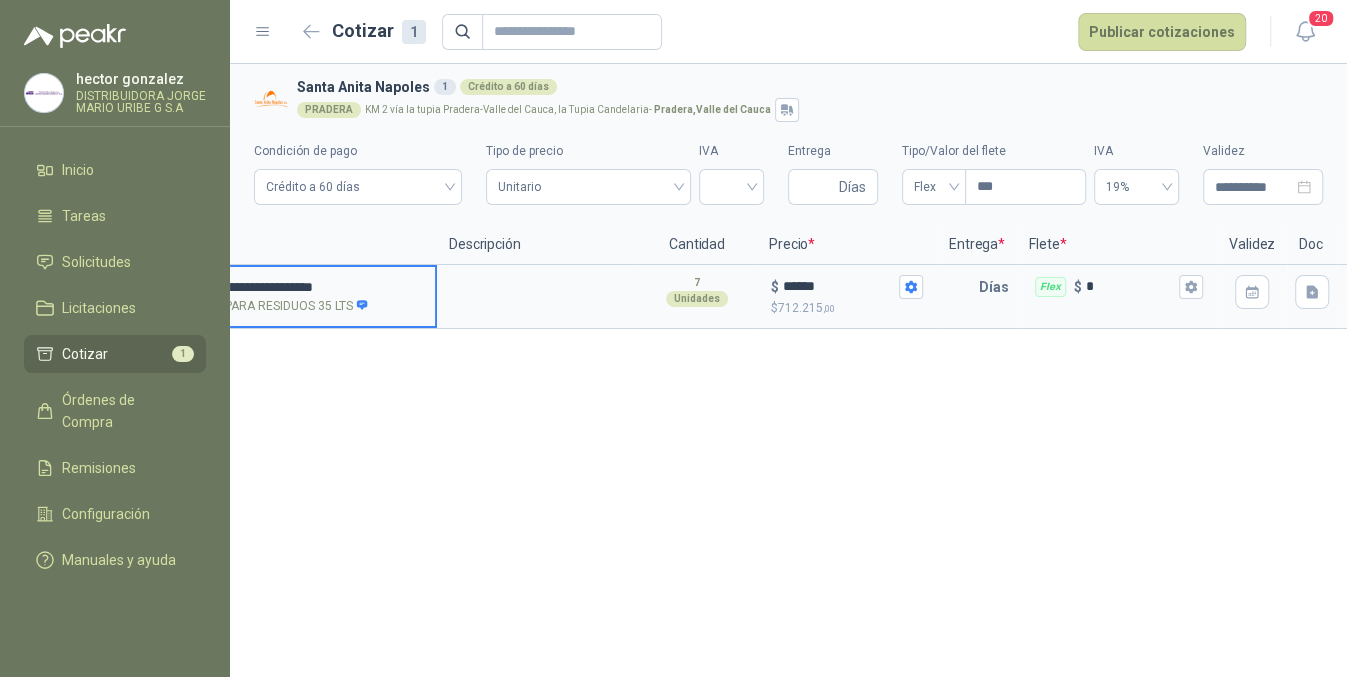 scroll, scrollTop: 0, scrollLeft: 0, axis: both 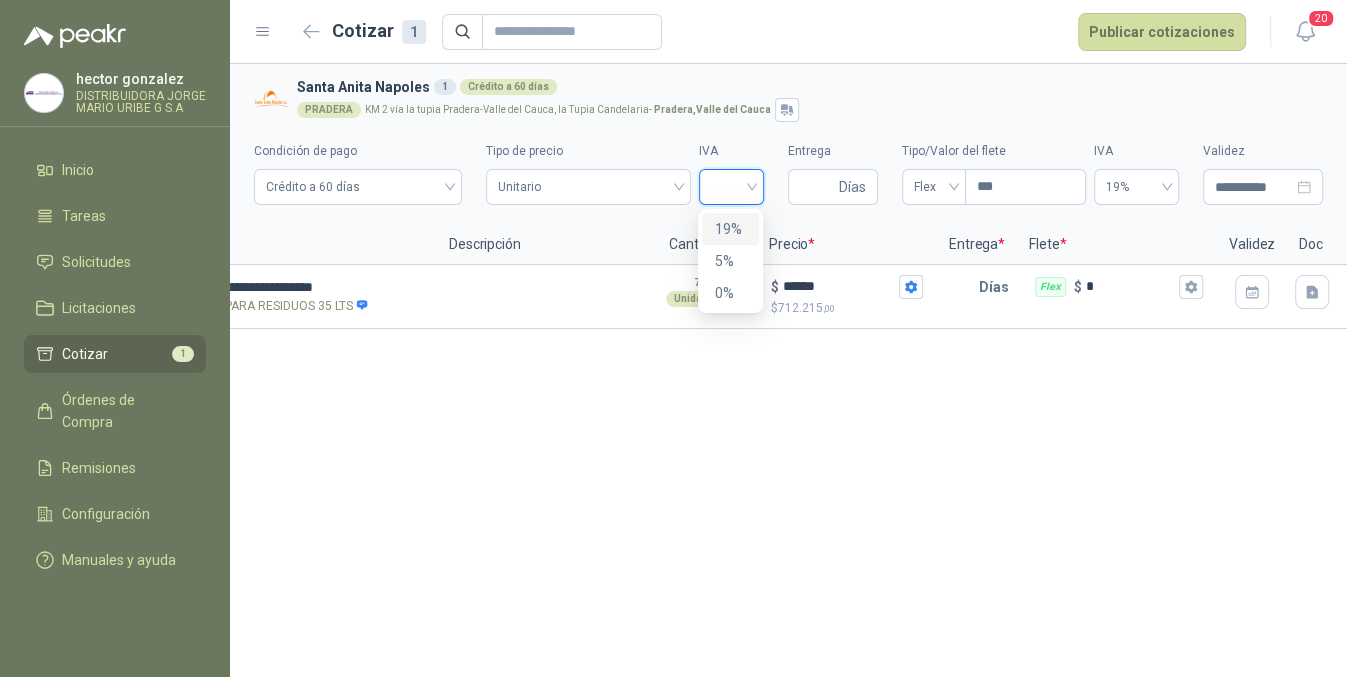 click on "19%" at bounding box center [730, 229] 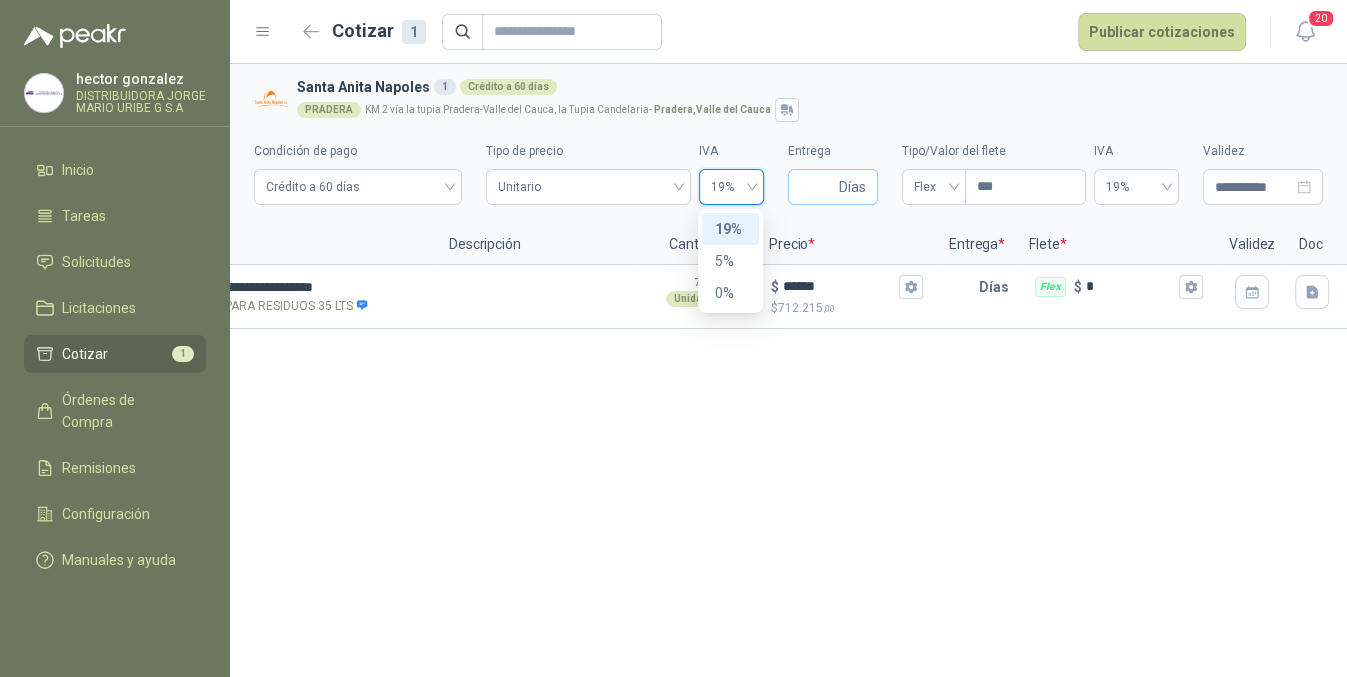 type 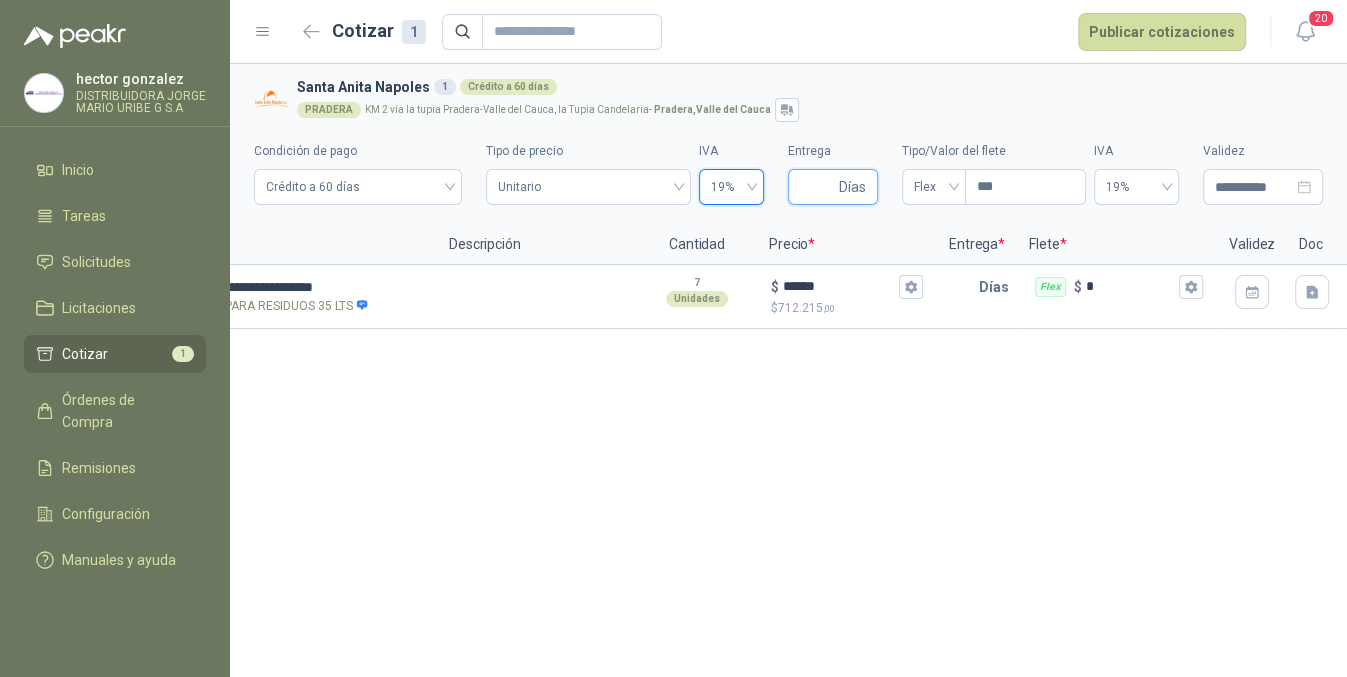 click on "Entrega" at bounding box center [817, 187] 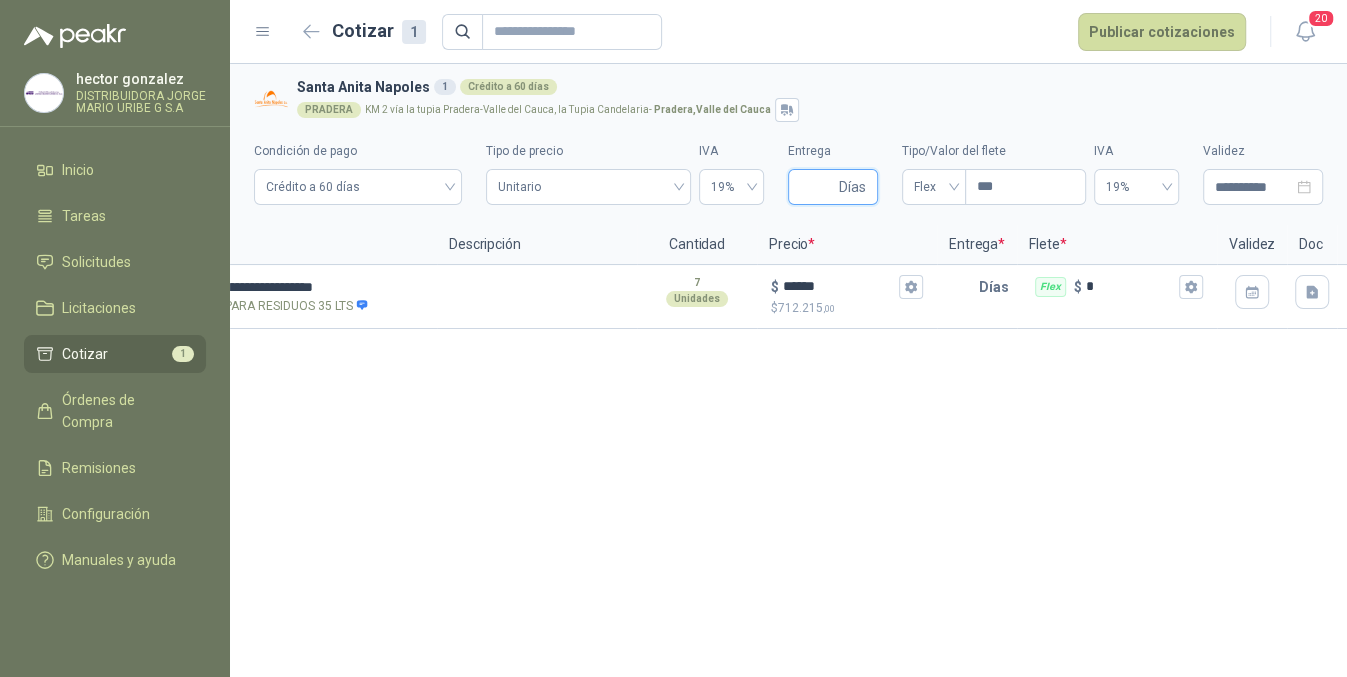 type on "*" 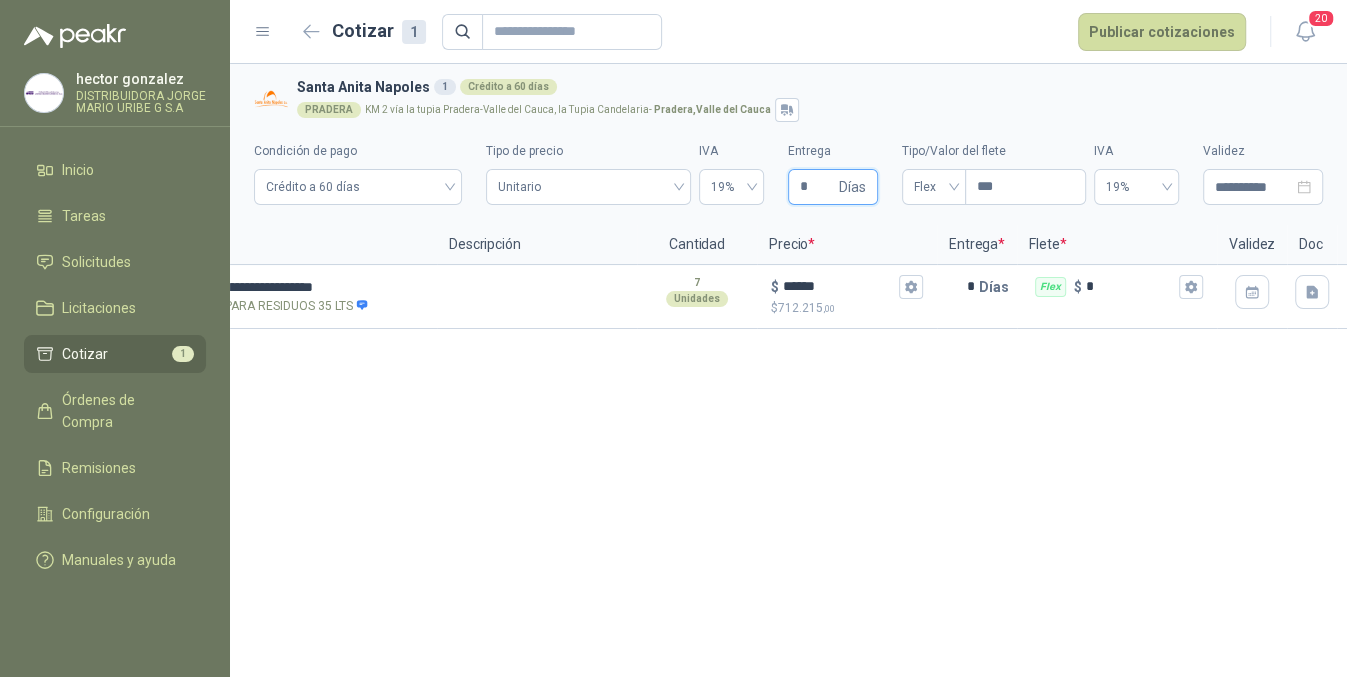 type 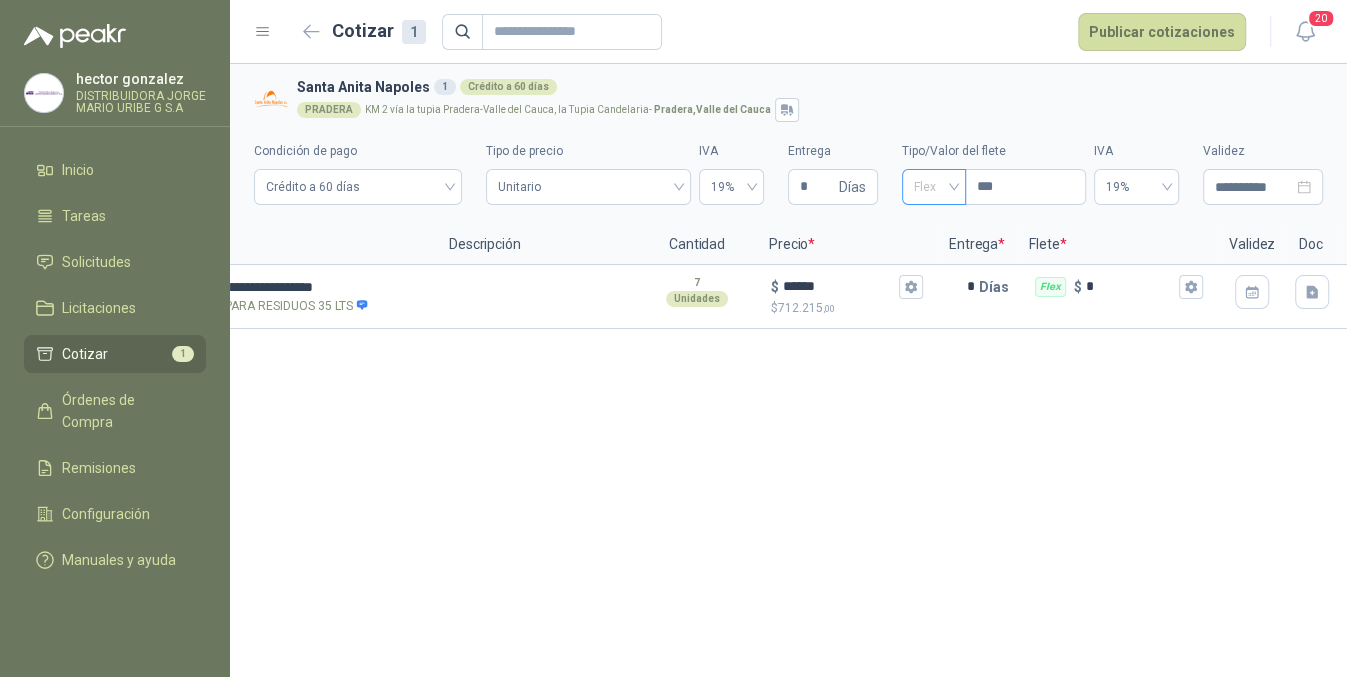 click at bounding box center (934, 185) 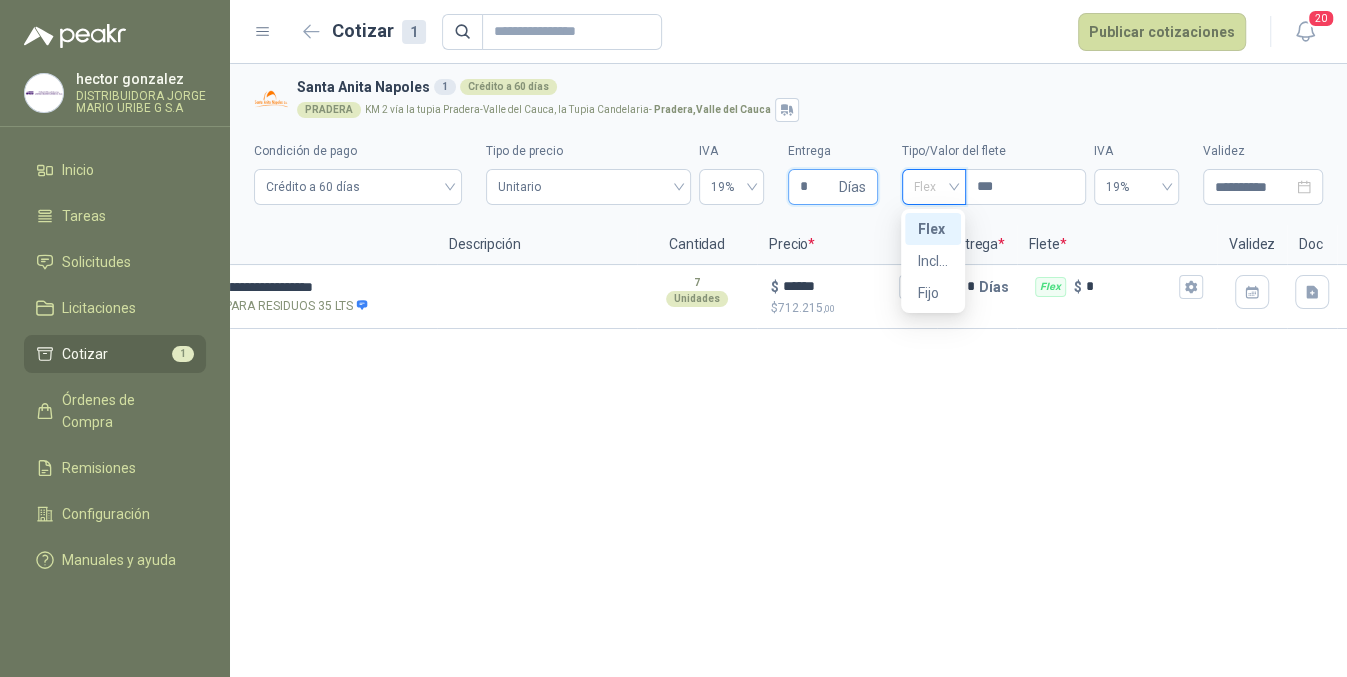 click on "*" at bounding box center [817, 187] 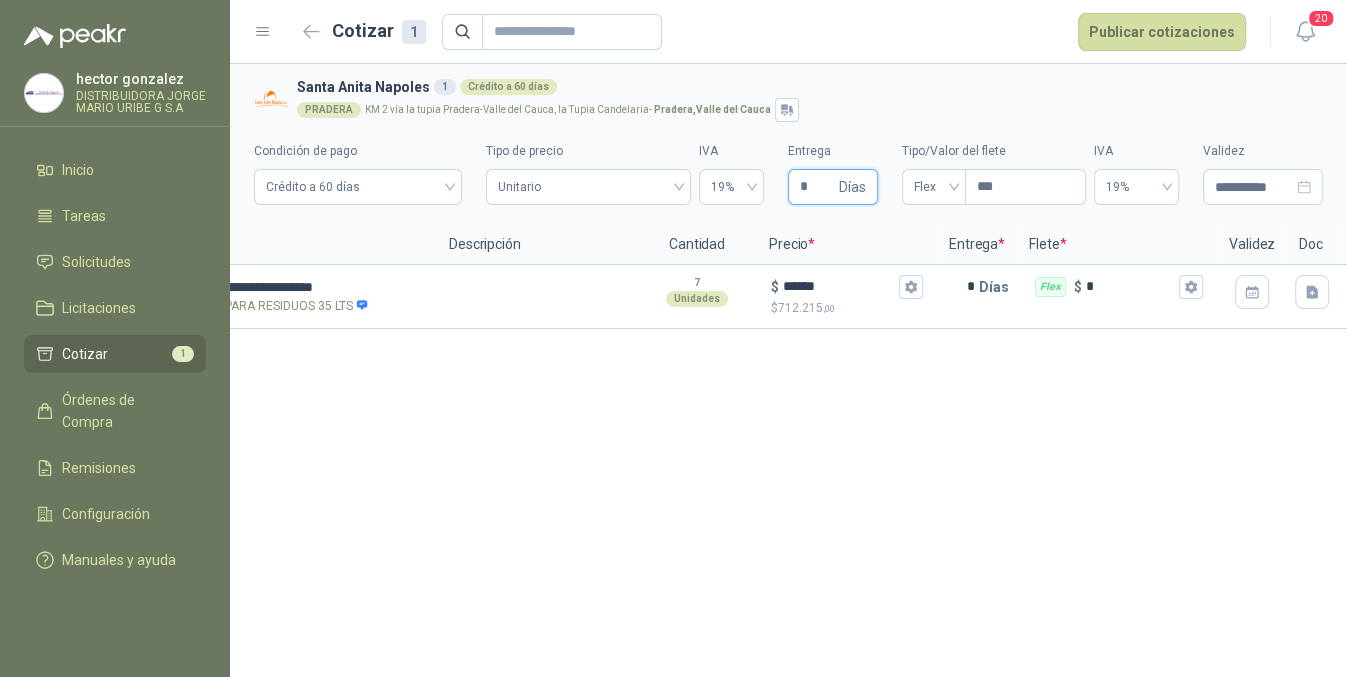 type on "*" 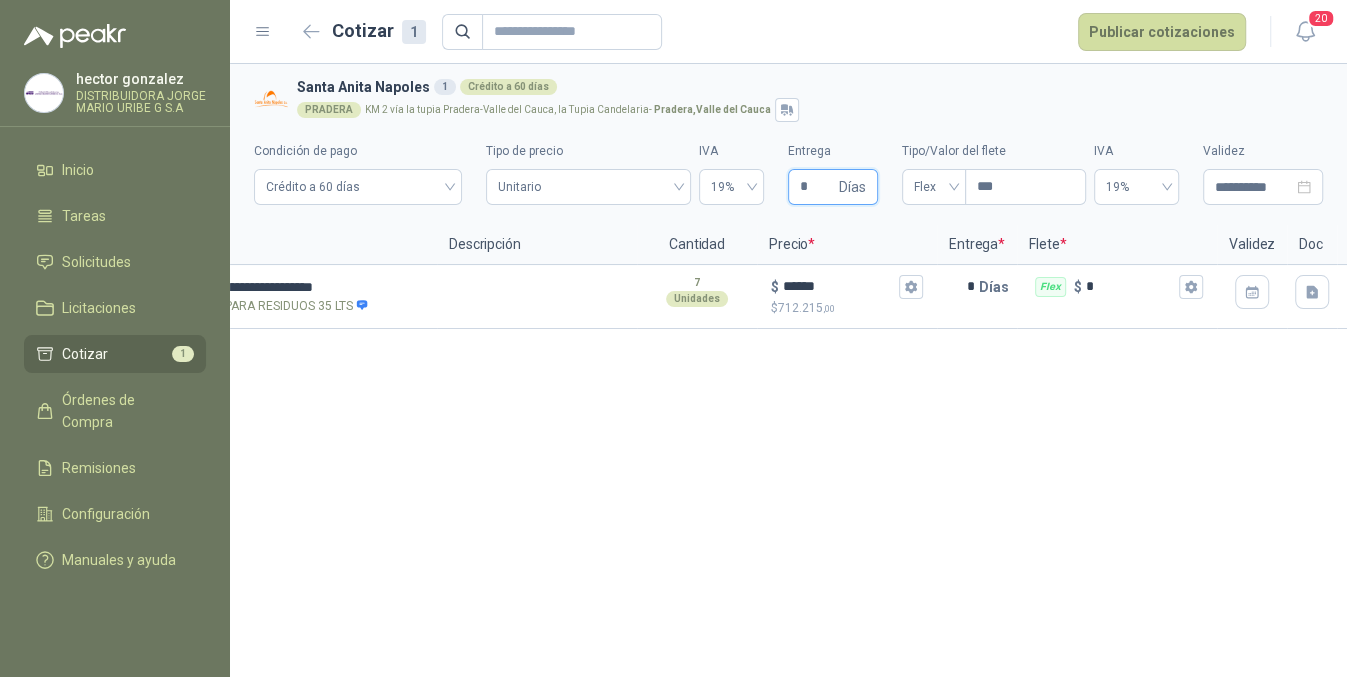 type 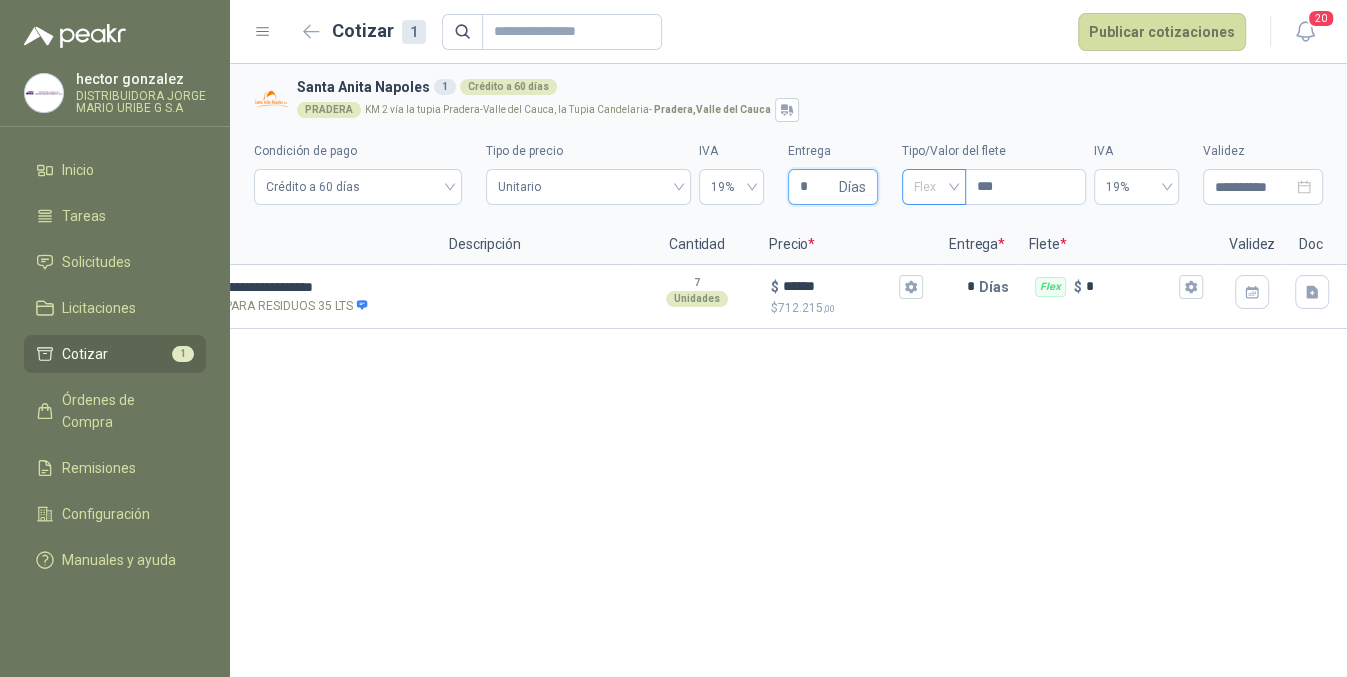 click on "Flex" at bounding box center (934, 187) 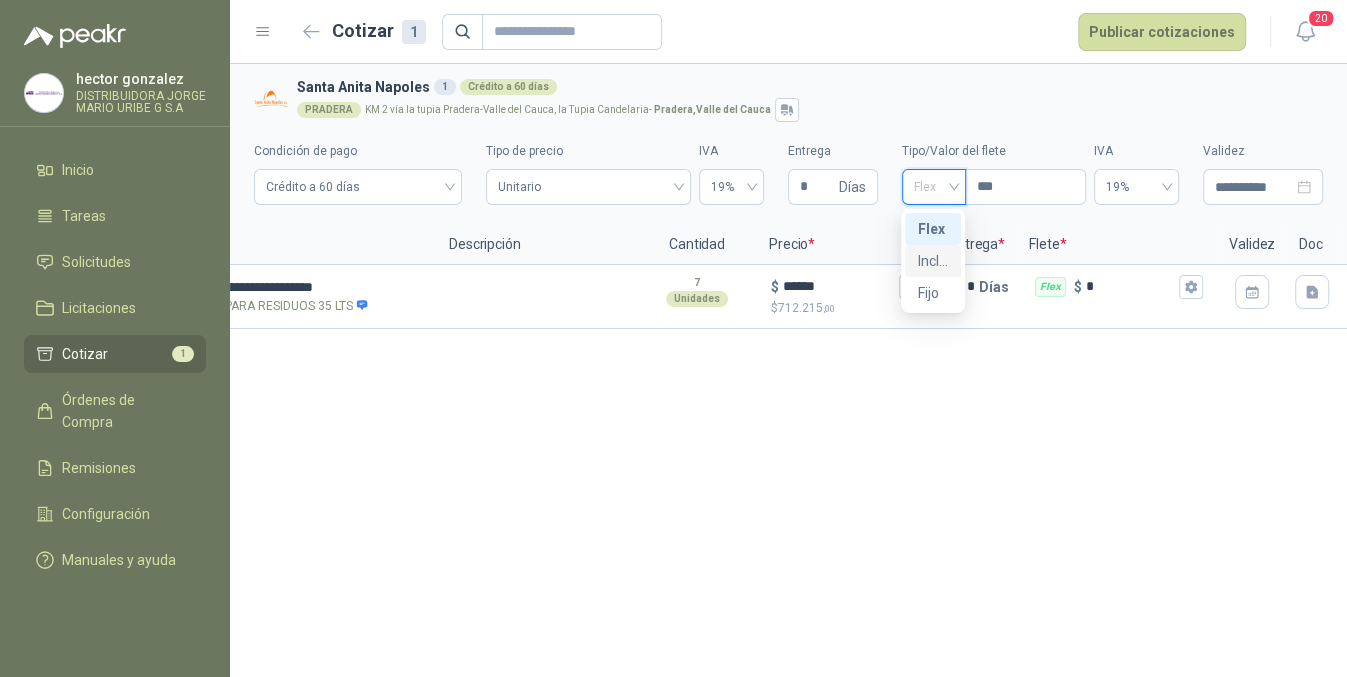 click on "Incluido" at bounding box center (933, 261) 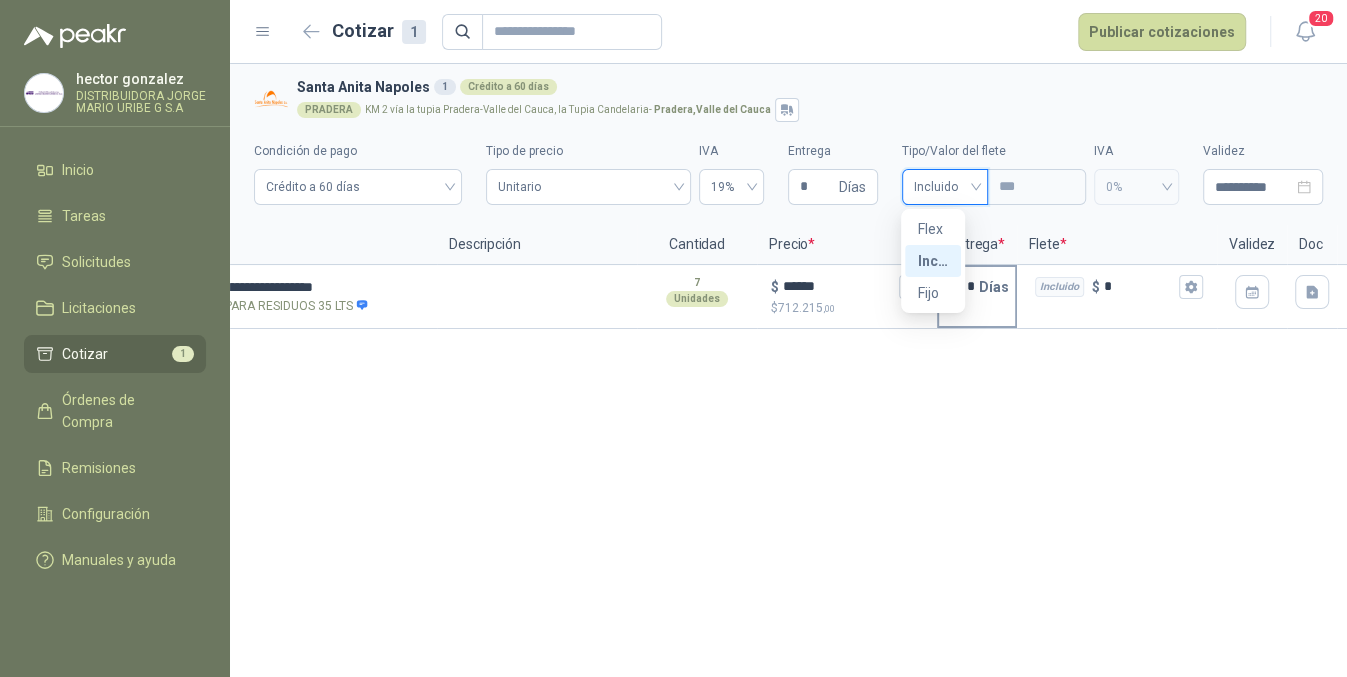 type 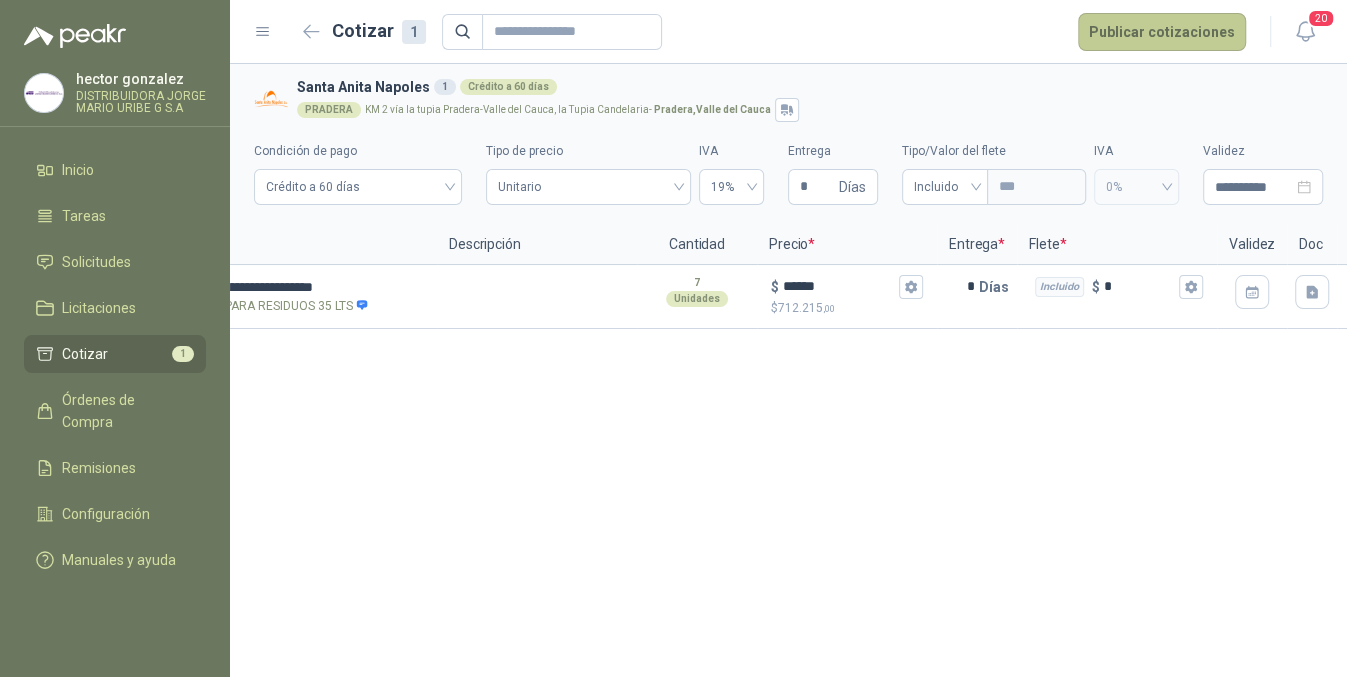 click on "Publicar cotizaciones" at bounding box center (1162, 32) 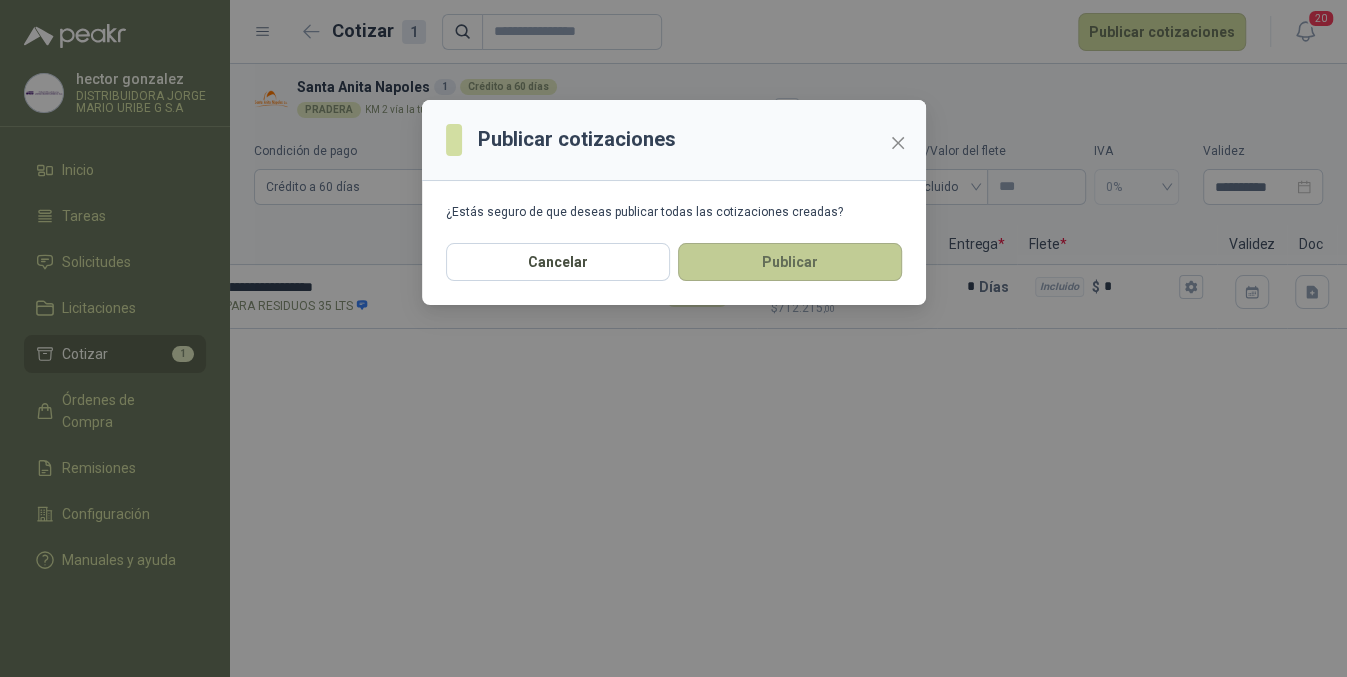 click on "Publicar" at bounding box center [790, 262] 